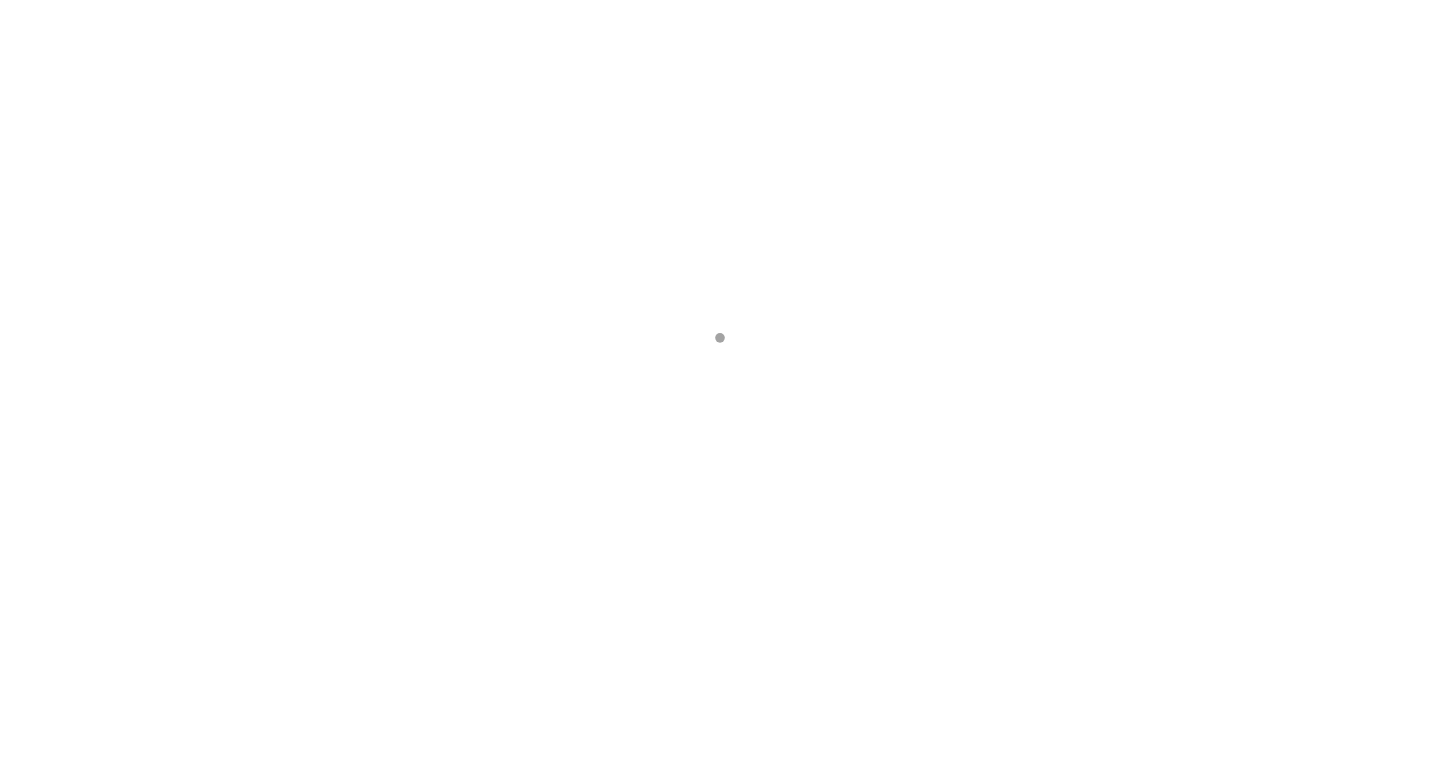 scroll, scrollTop: 0, scrollLeft: 0, axis: both 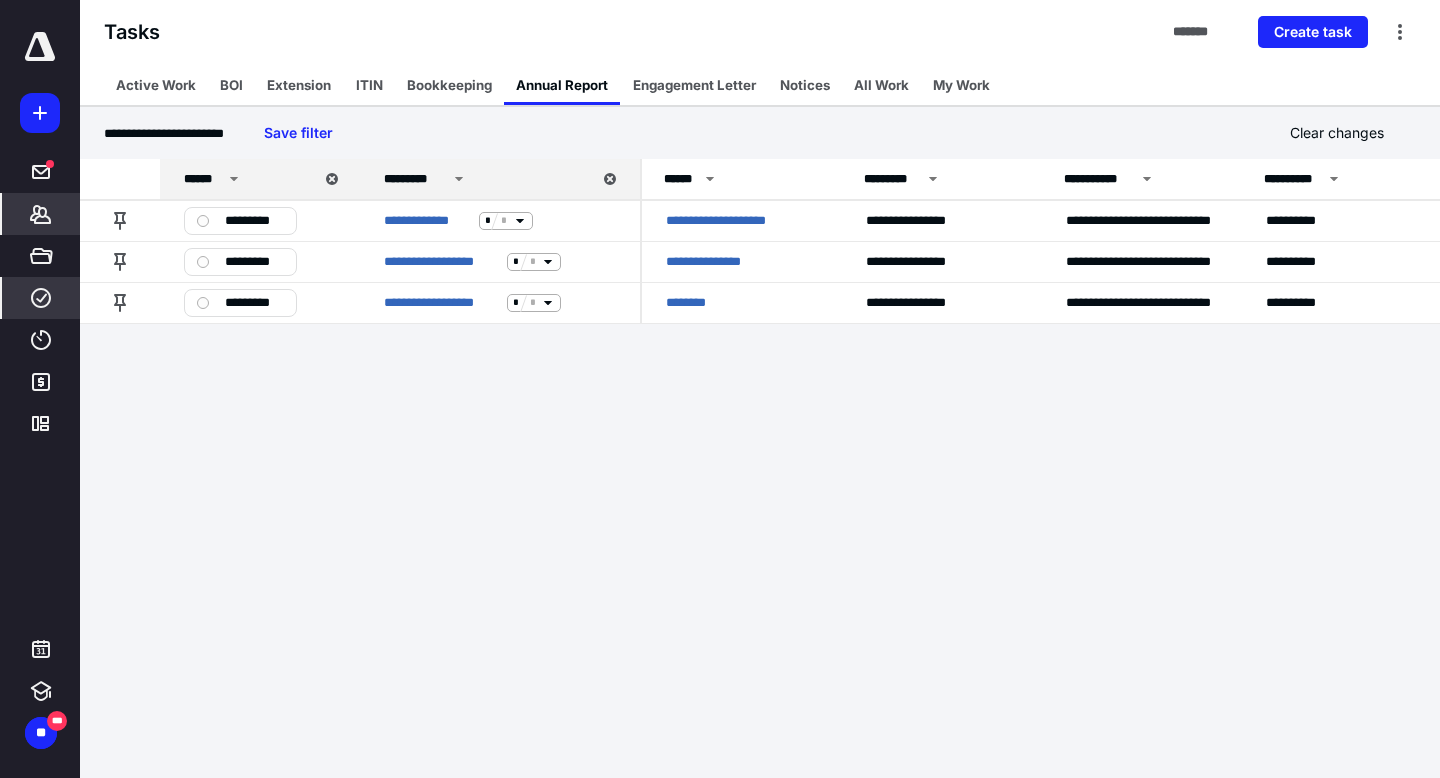 click 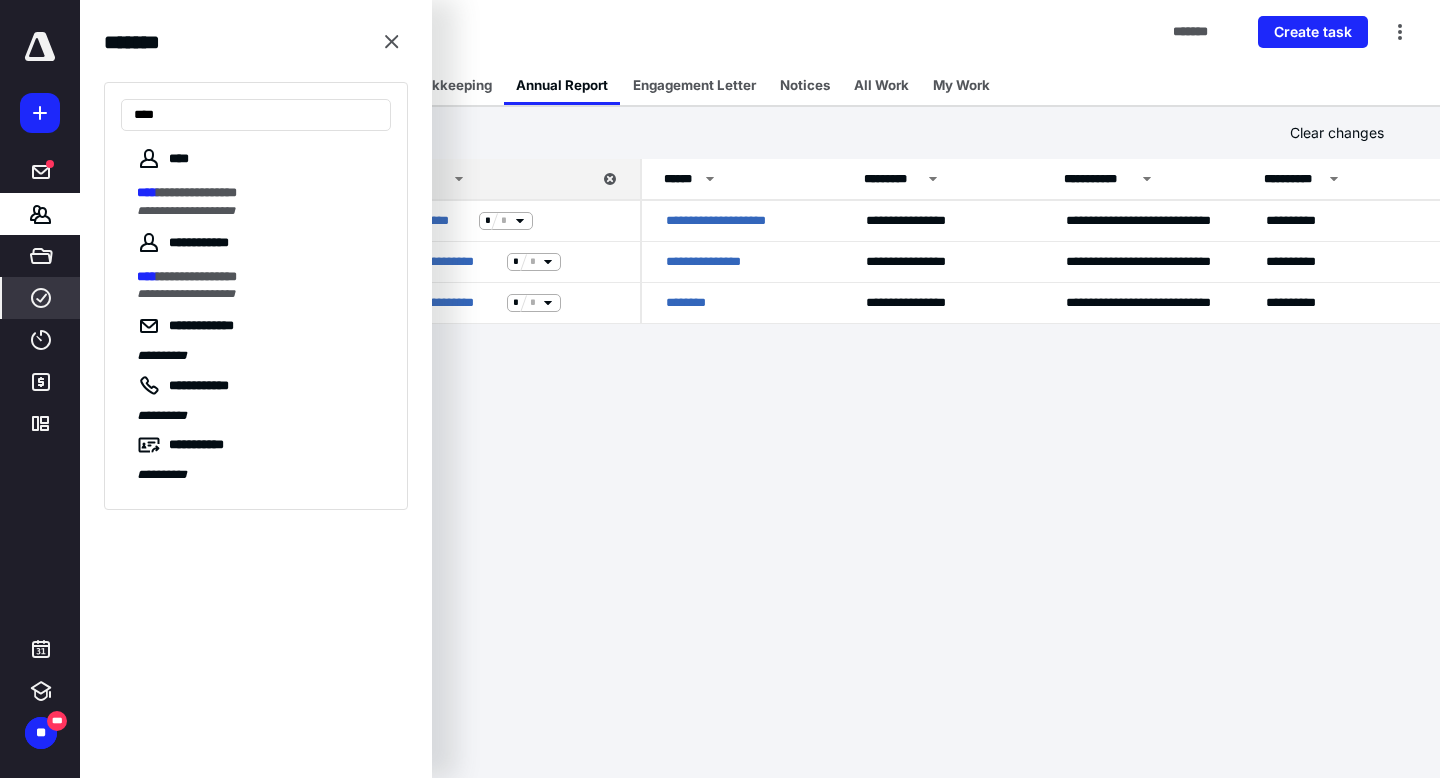 type on "****" 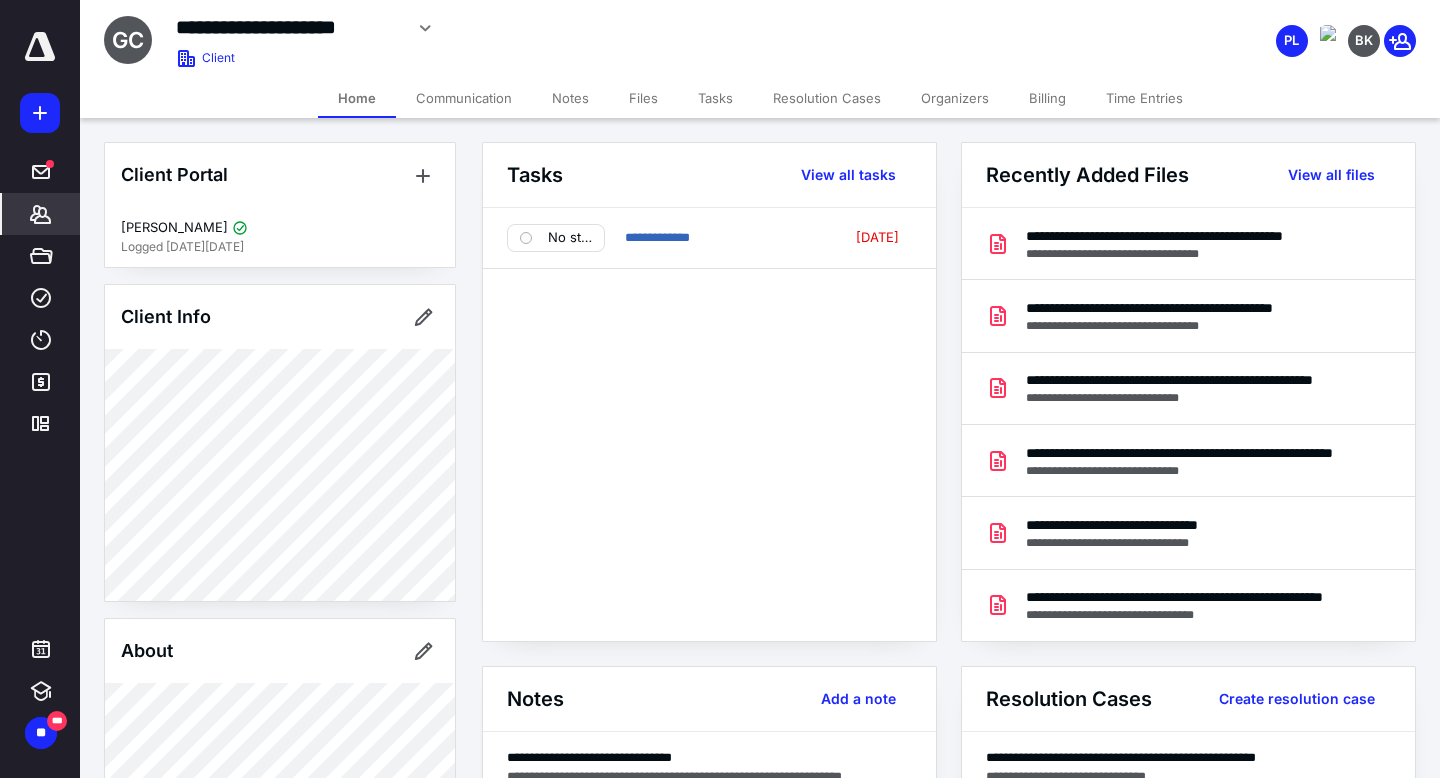 click on "Files" at bounding box center [643, 98] 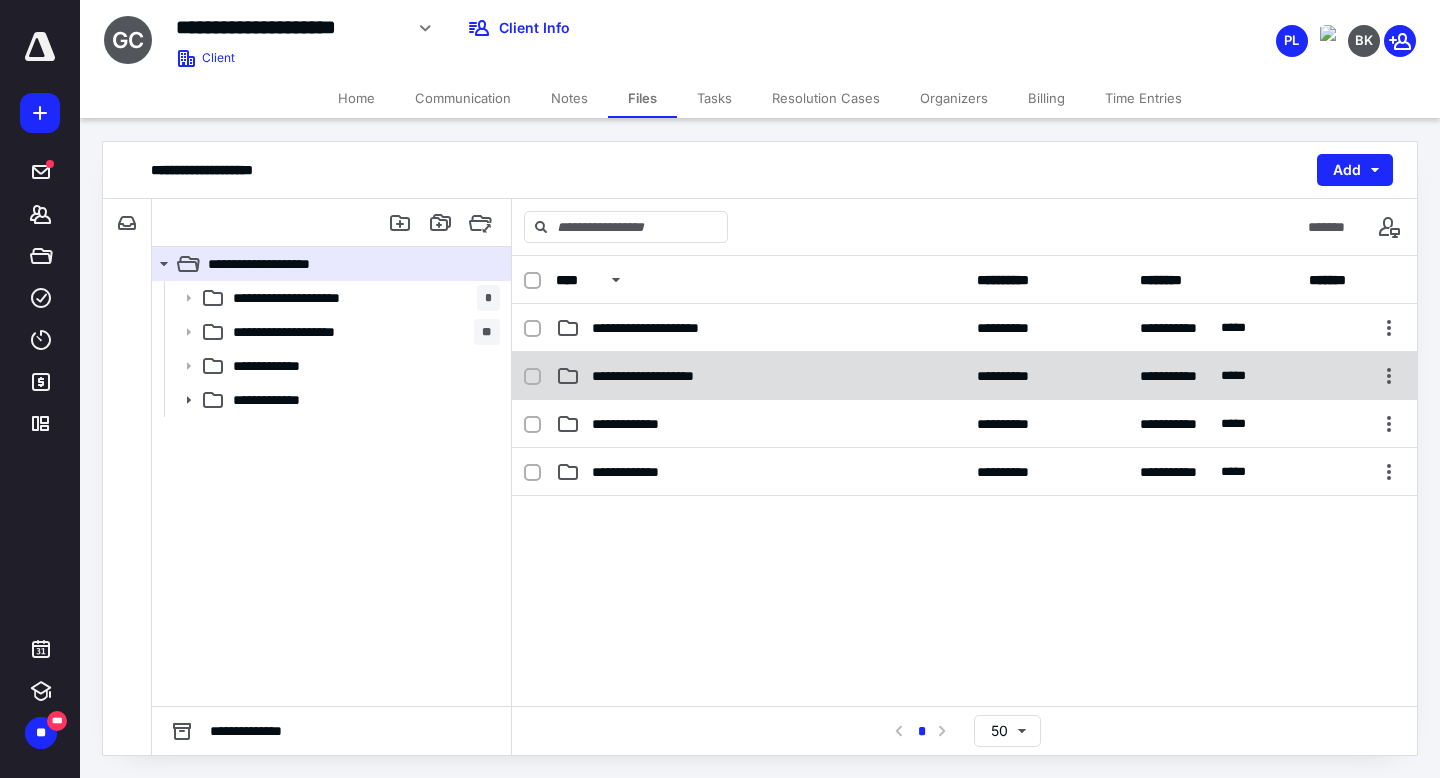 click on "**********" at bounding box center [671, 376] 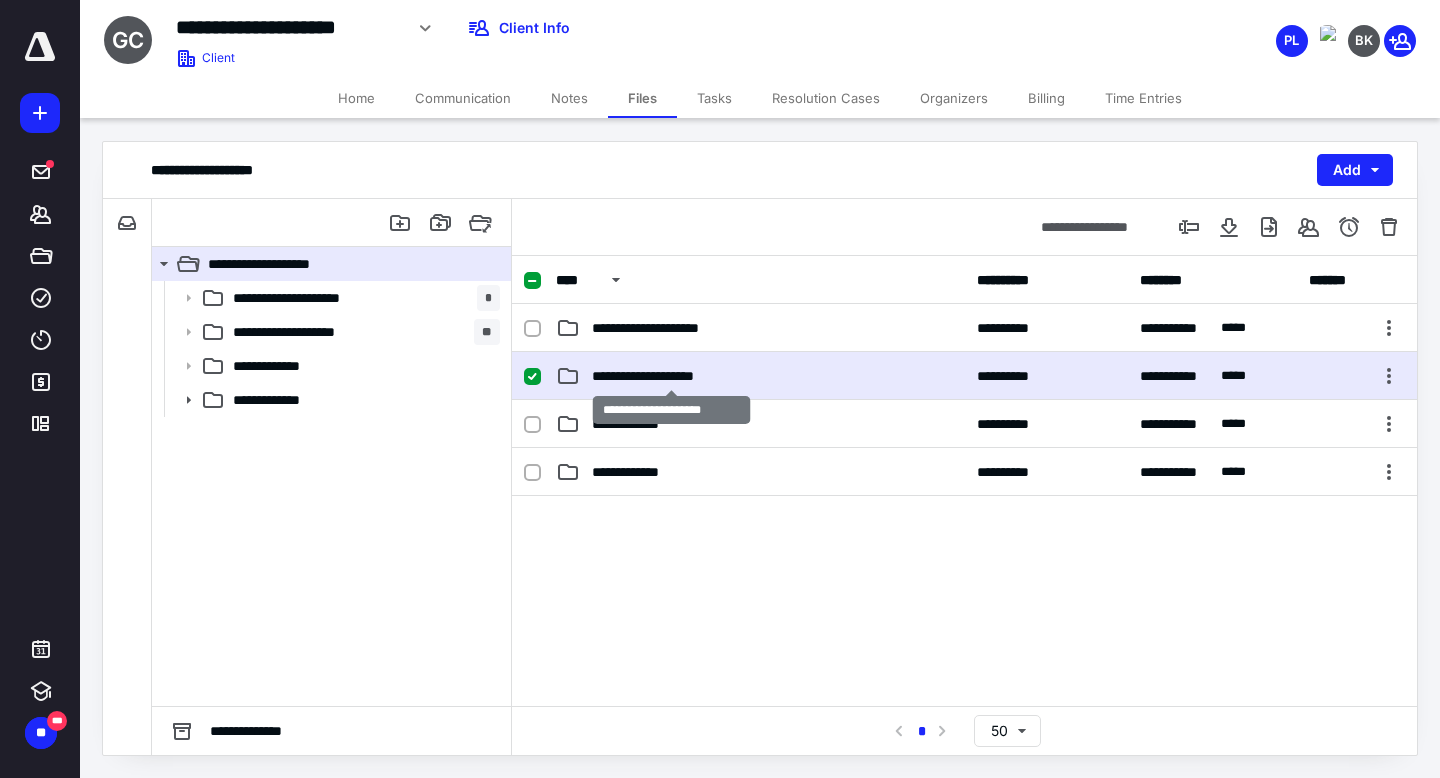 click on "**********" at bounding box center [671, 376] 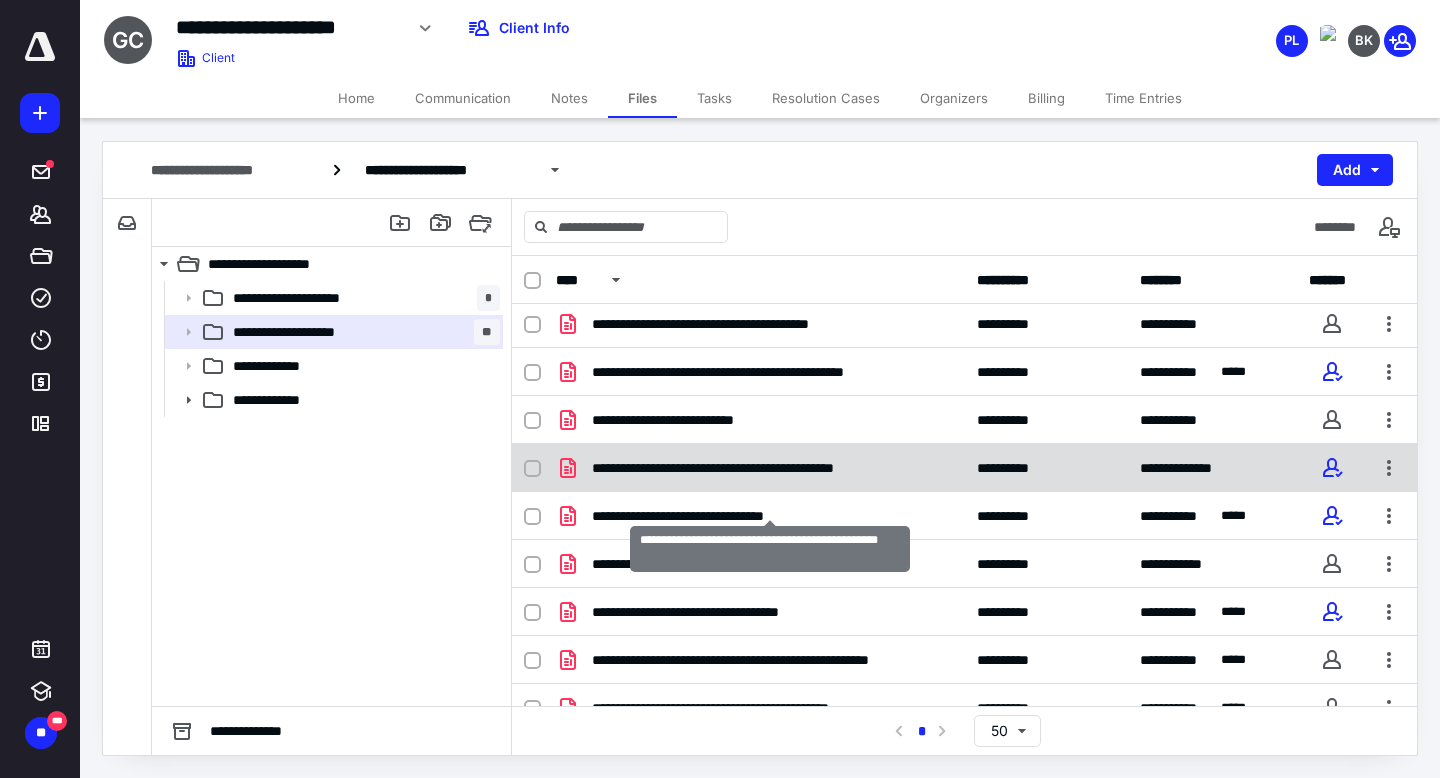 scroll, scrollTop: 126, scrollLeft: 0, axis: vertical 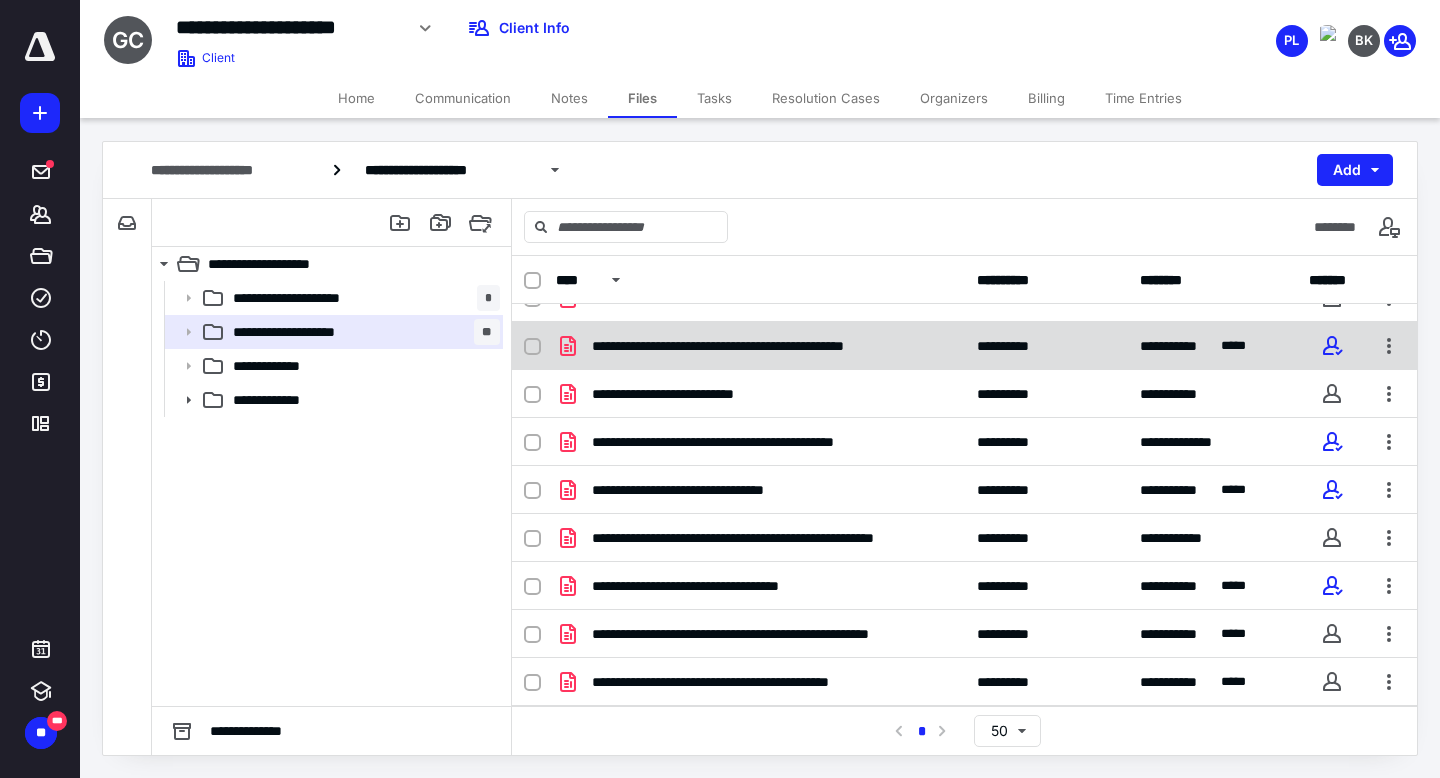 click on "**********" at bounding box center [964, 346] 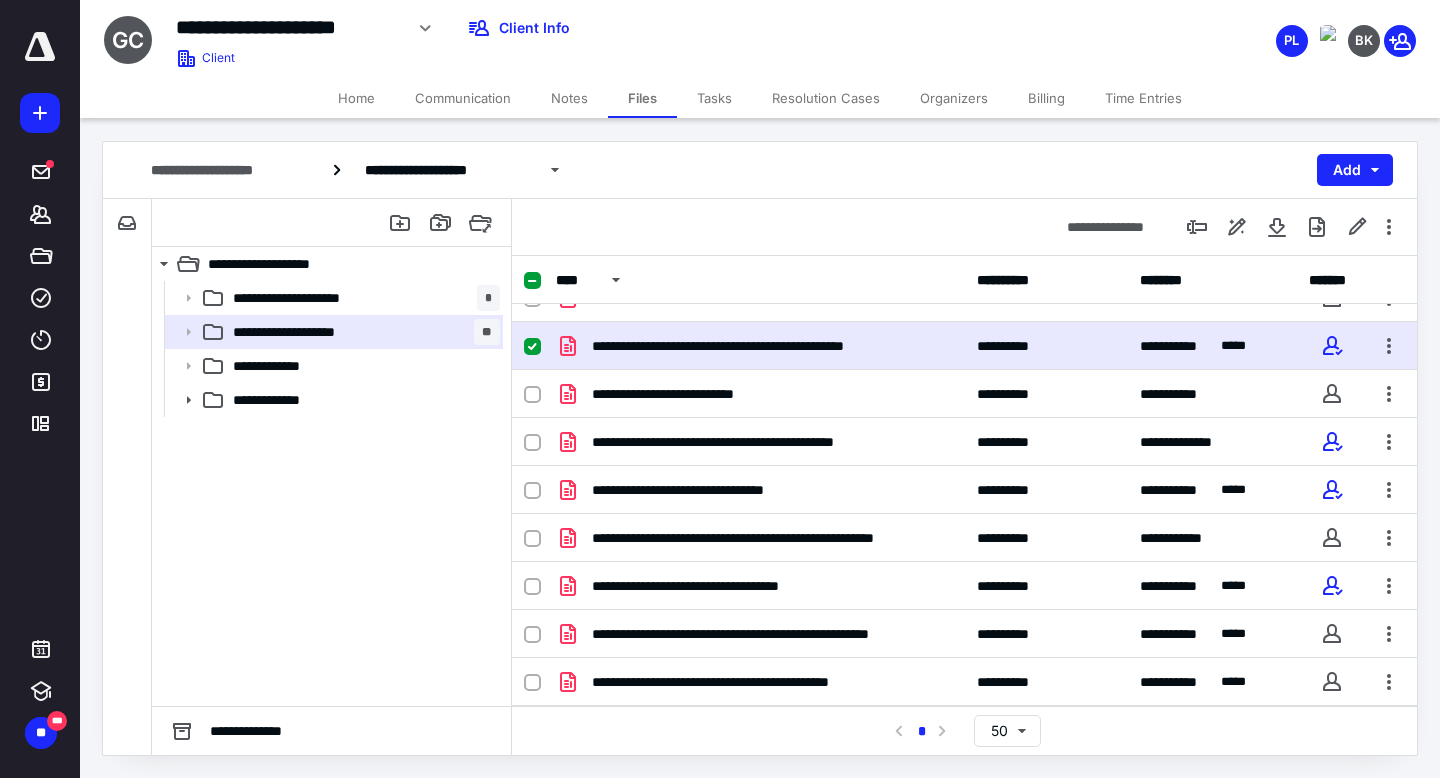click on "**********" at bounding box center [964, 346] 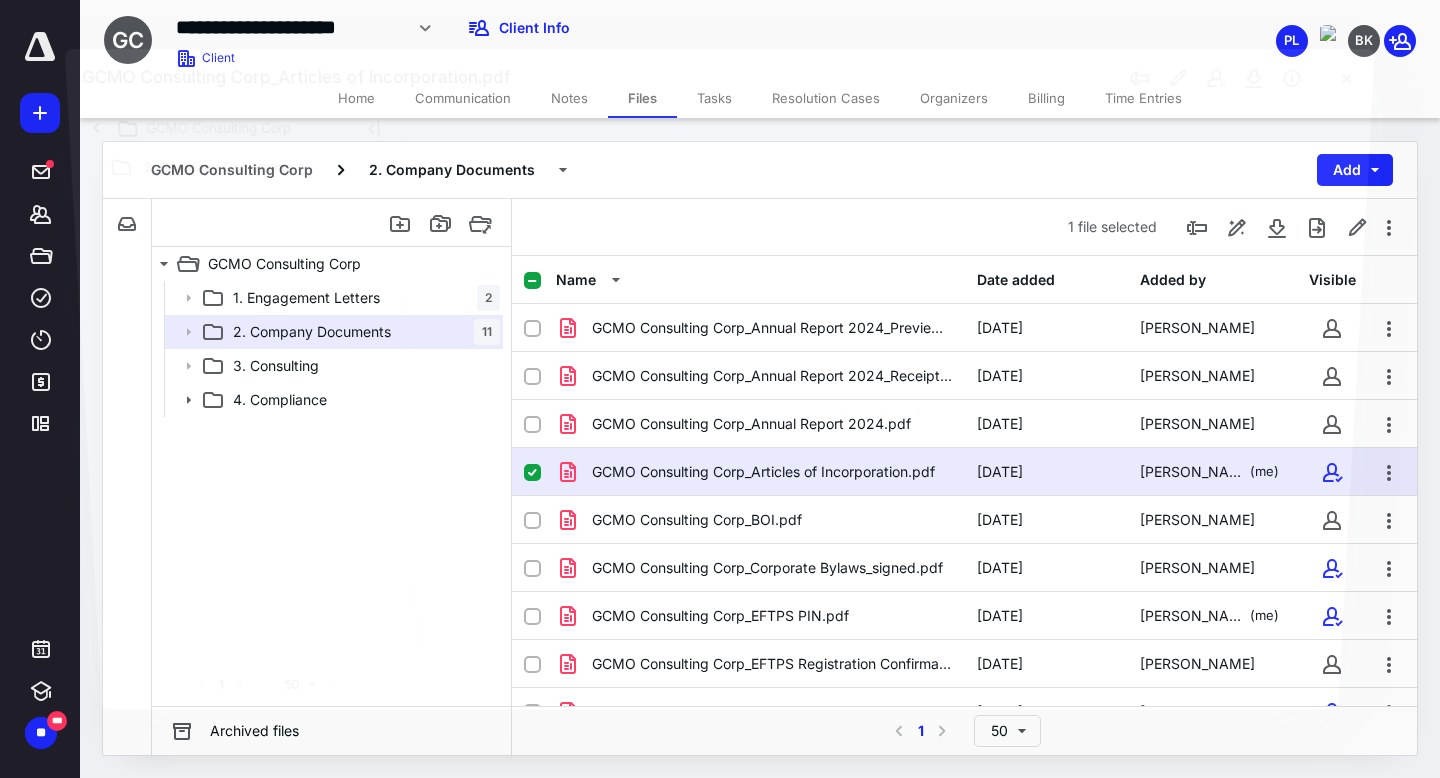 scroll, scrollTop: 126, scrollLeft: 0, axis: vertical 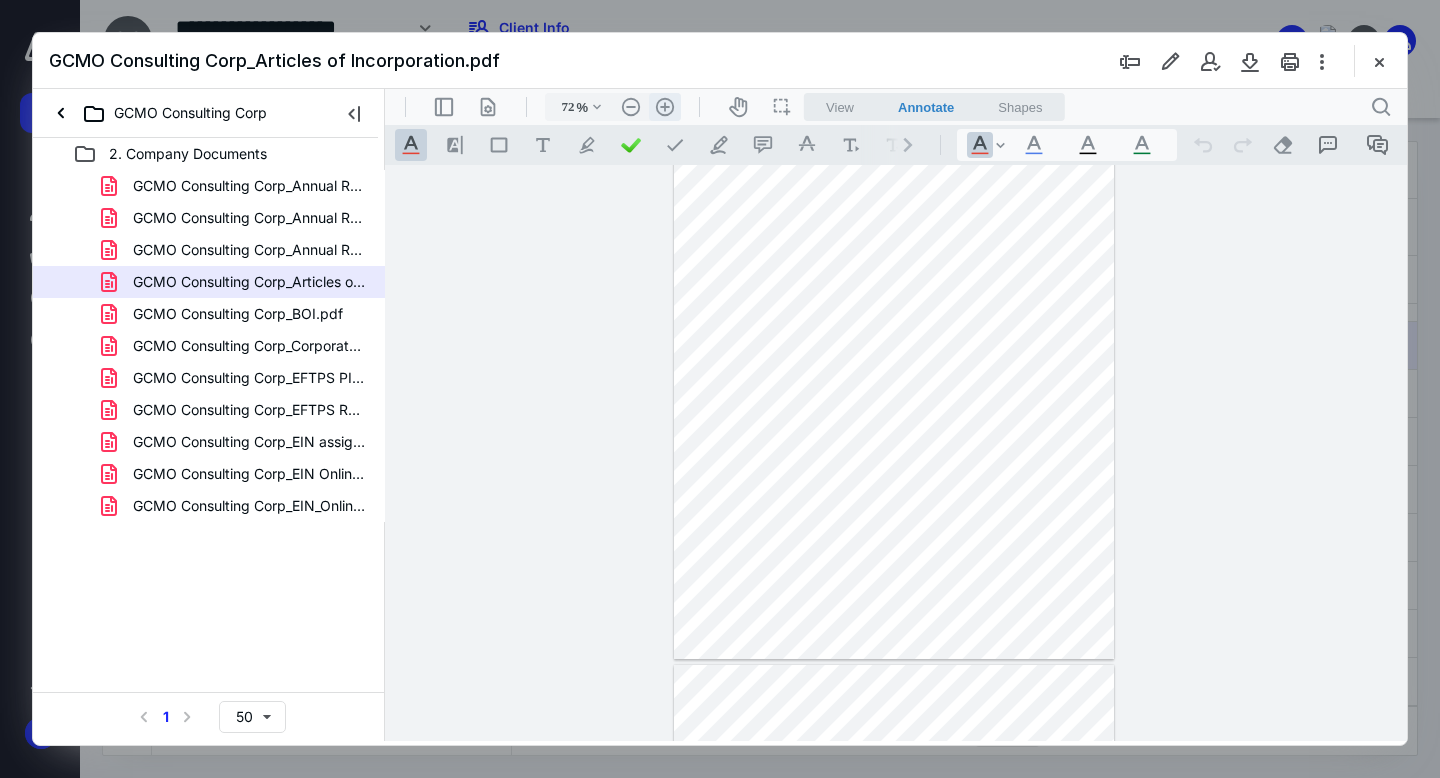 click on ".cls-1{fill:#abb0c4;} icon - header - zoom - in - line" at bounding box center (665, 107) 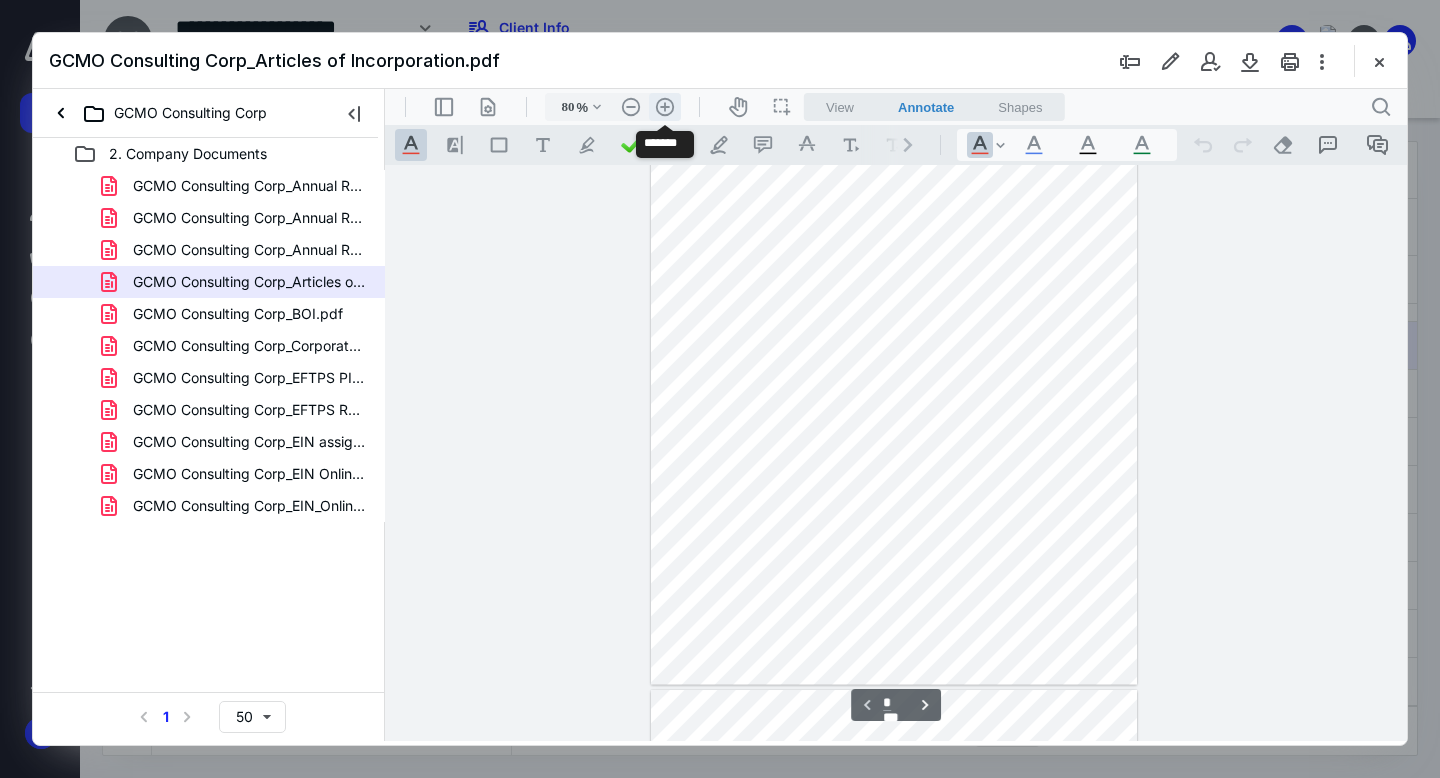 click on ".cls-1{fill:#abb0c4;} icon - header - zoom - in - line" at bounding box center [665, 107] 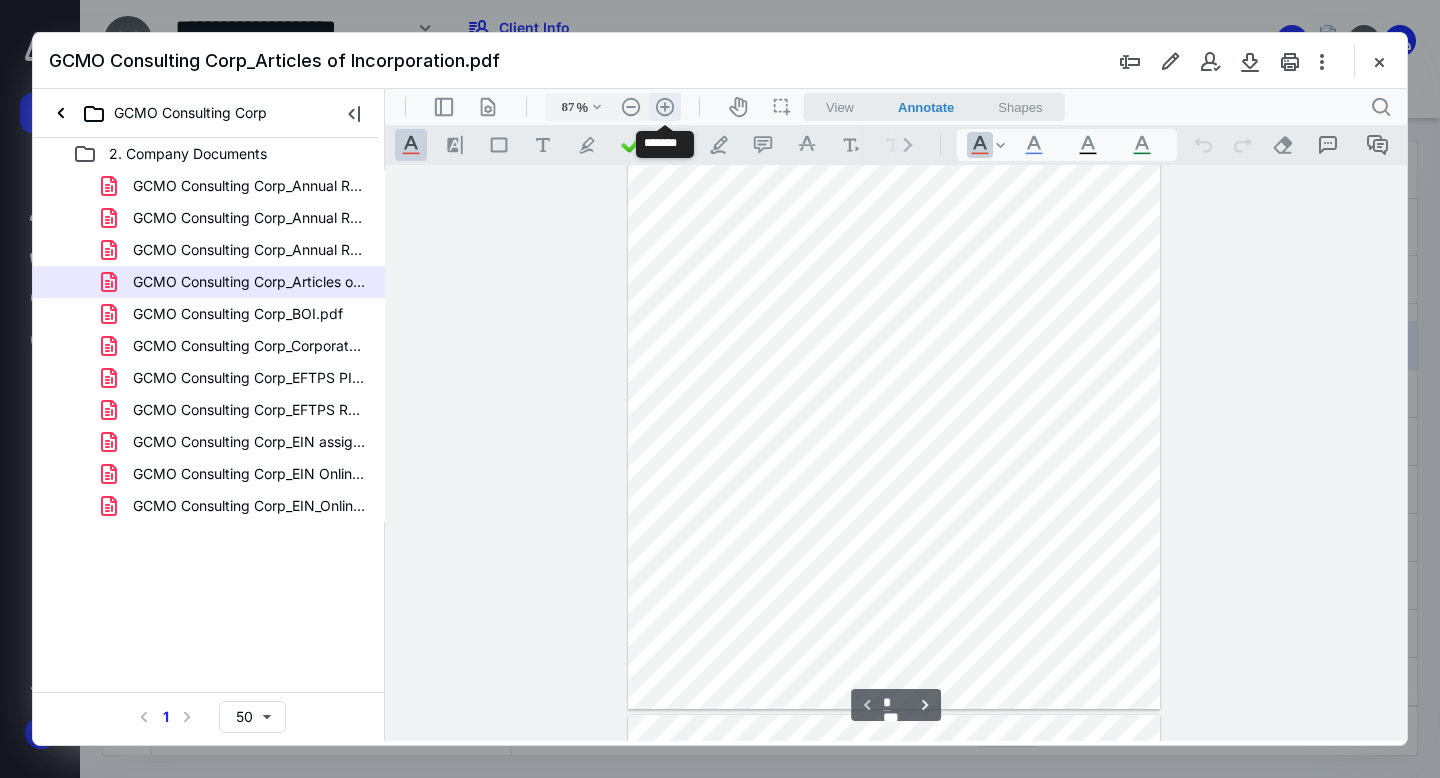 click on ".cls-1{fill:#abb0c4;} icon - header - zoom - in - line" at bounding box center (665, 107) 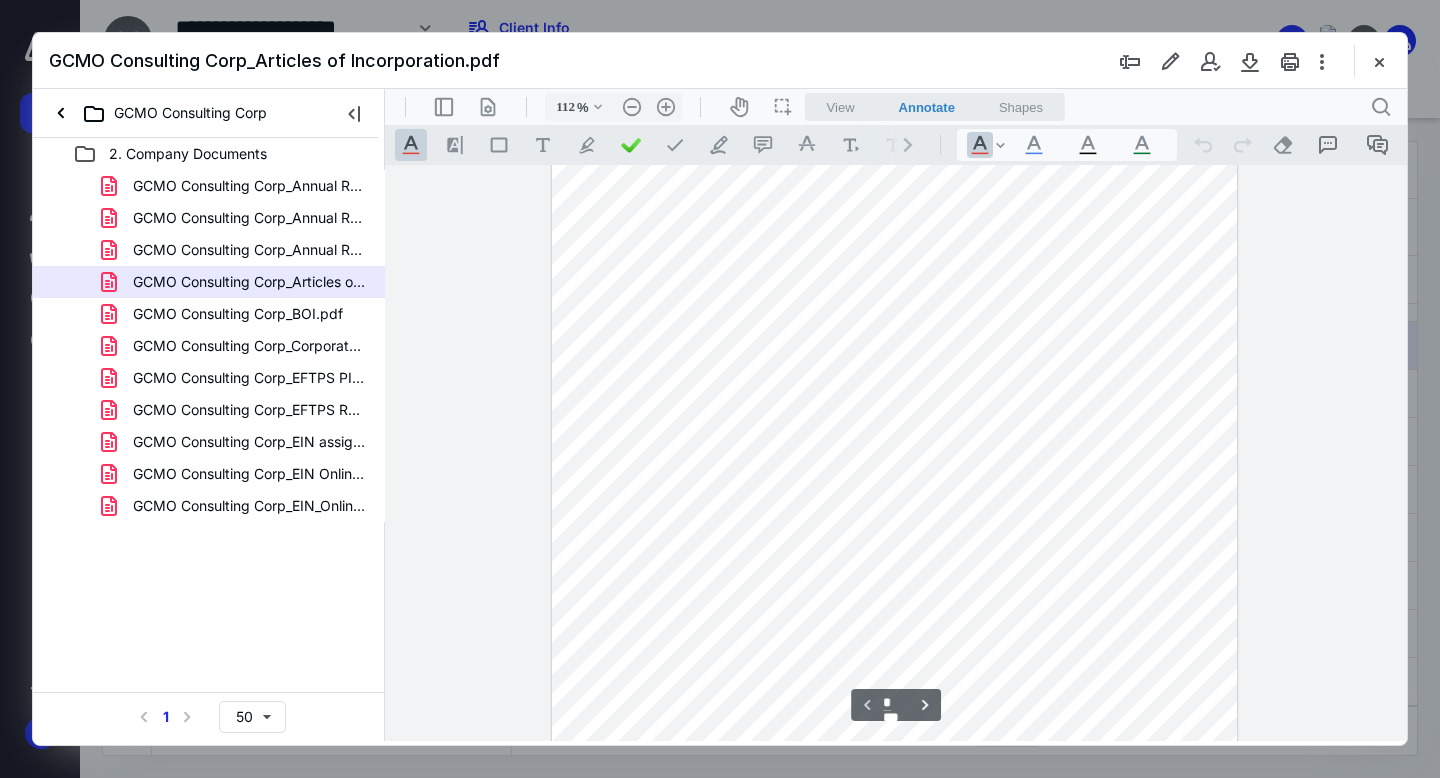 scroll, scrollTop: 0, scrollLeft: 0, axis: both 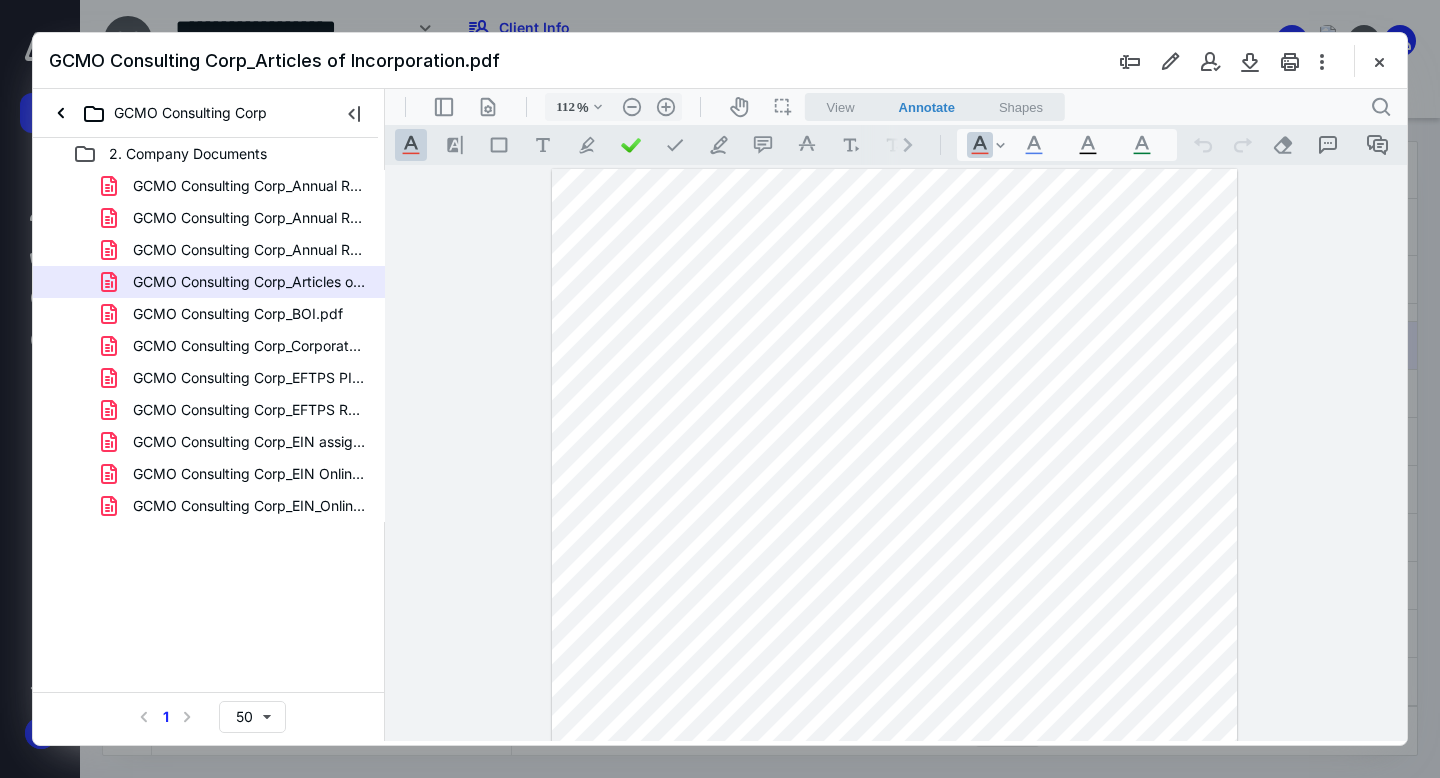 click on "GCMO Consulting Corp_Articles of Incorporation.pdf" at bounding box center (720, 61) 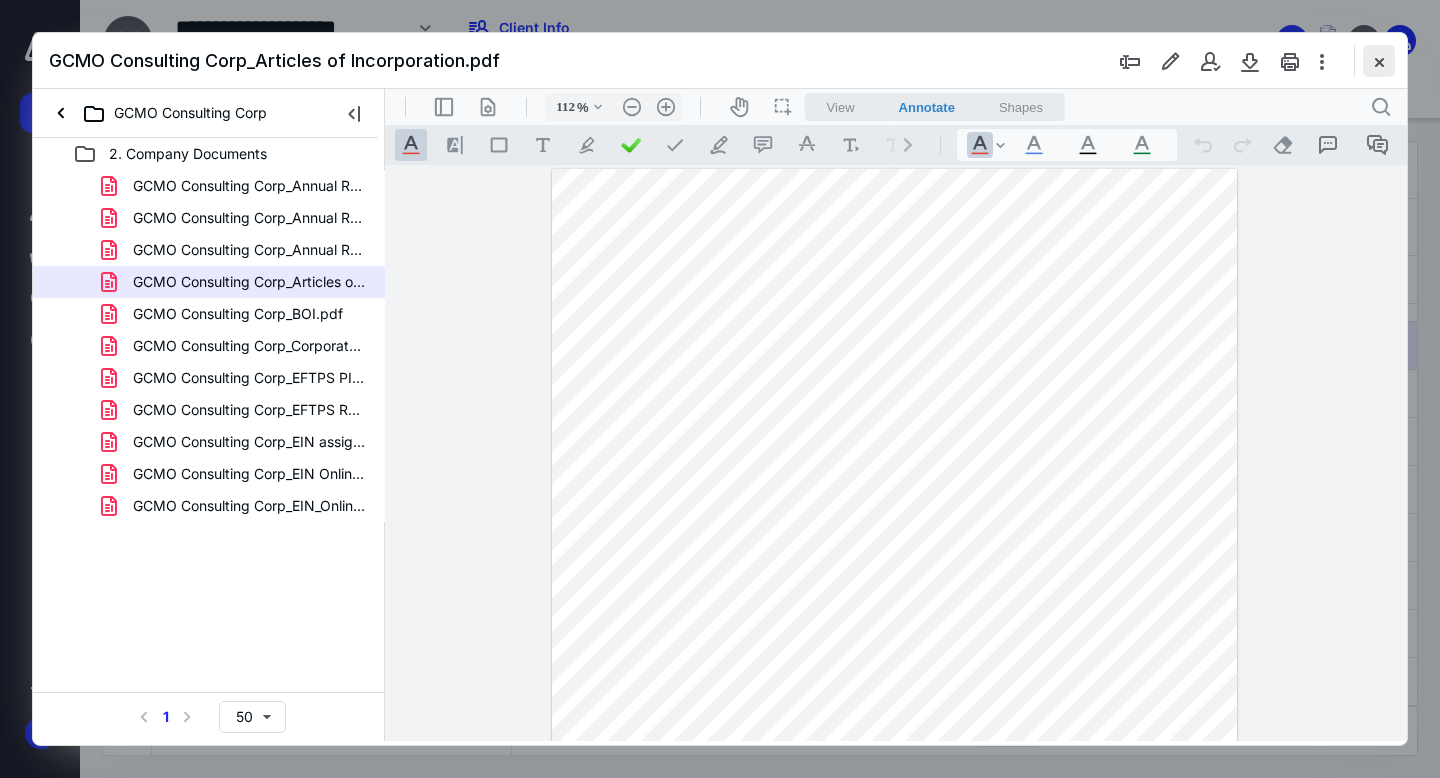 click at bounding box center (1379, 61) 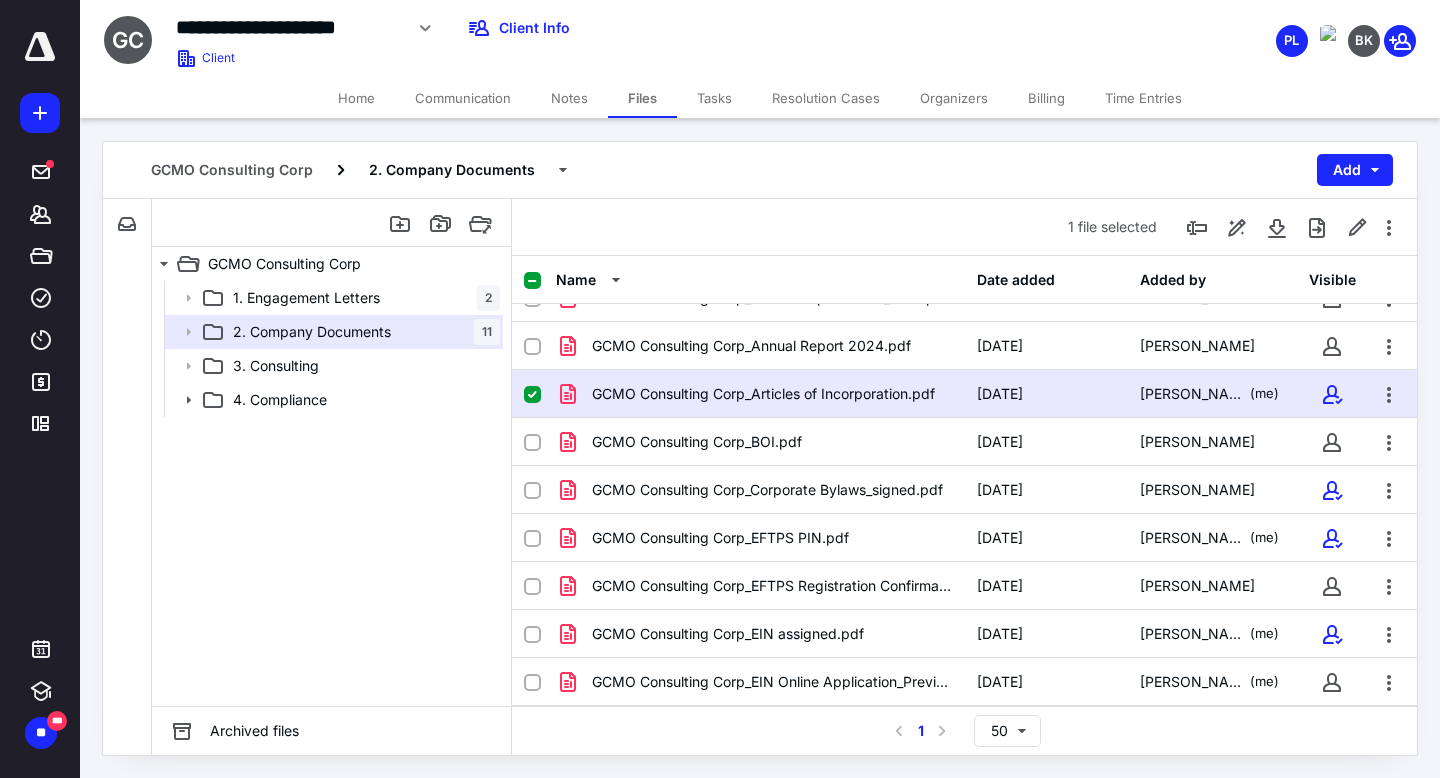 scroll, scrollTop: 174, scrollLeft: 0, axis: vertical 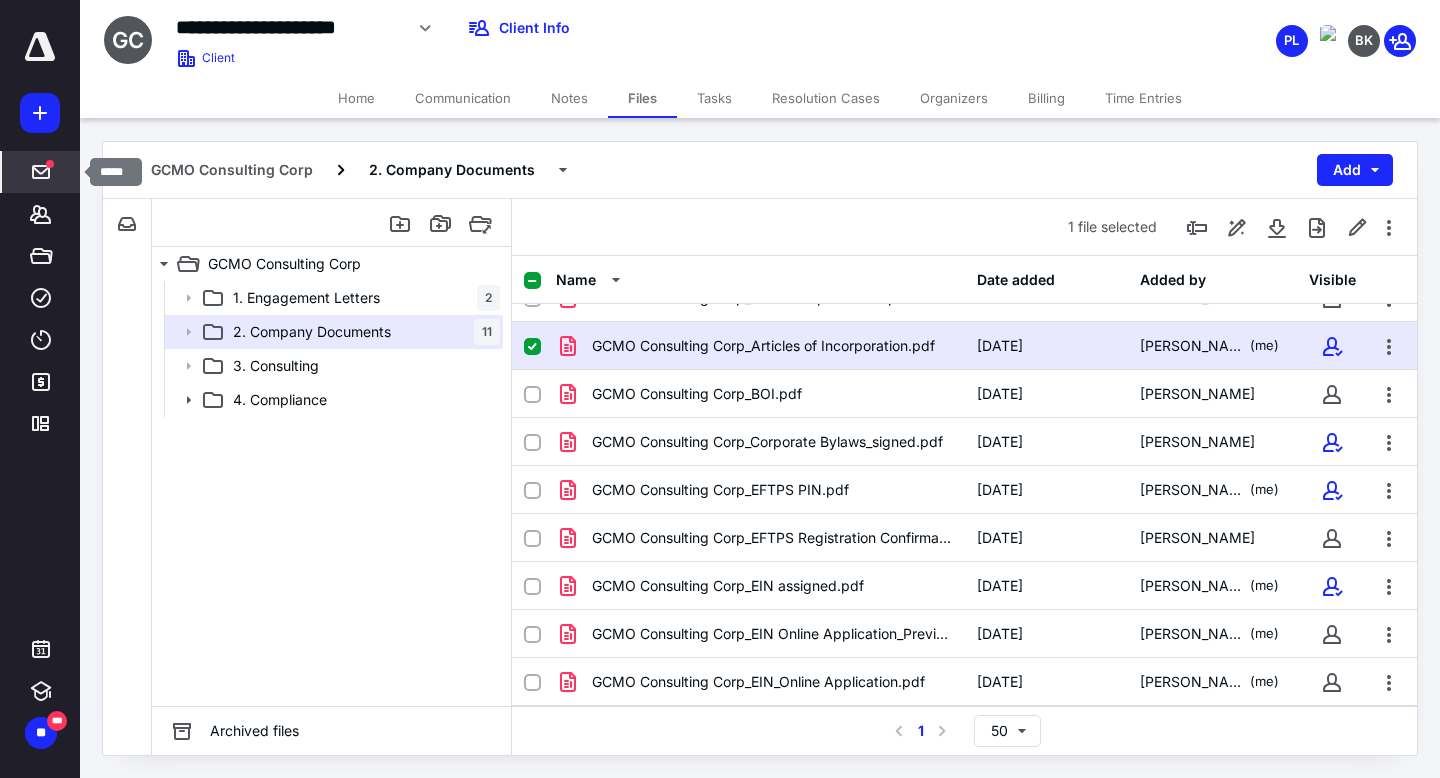 click at bounding box center [41, 172] 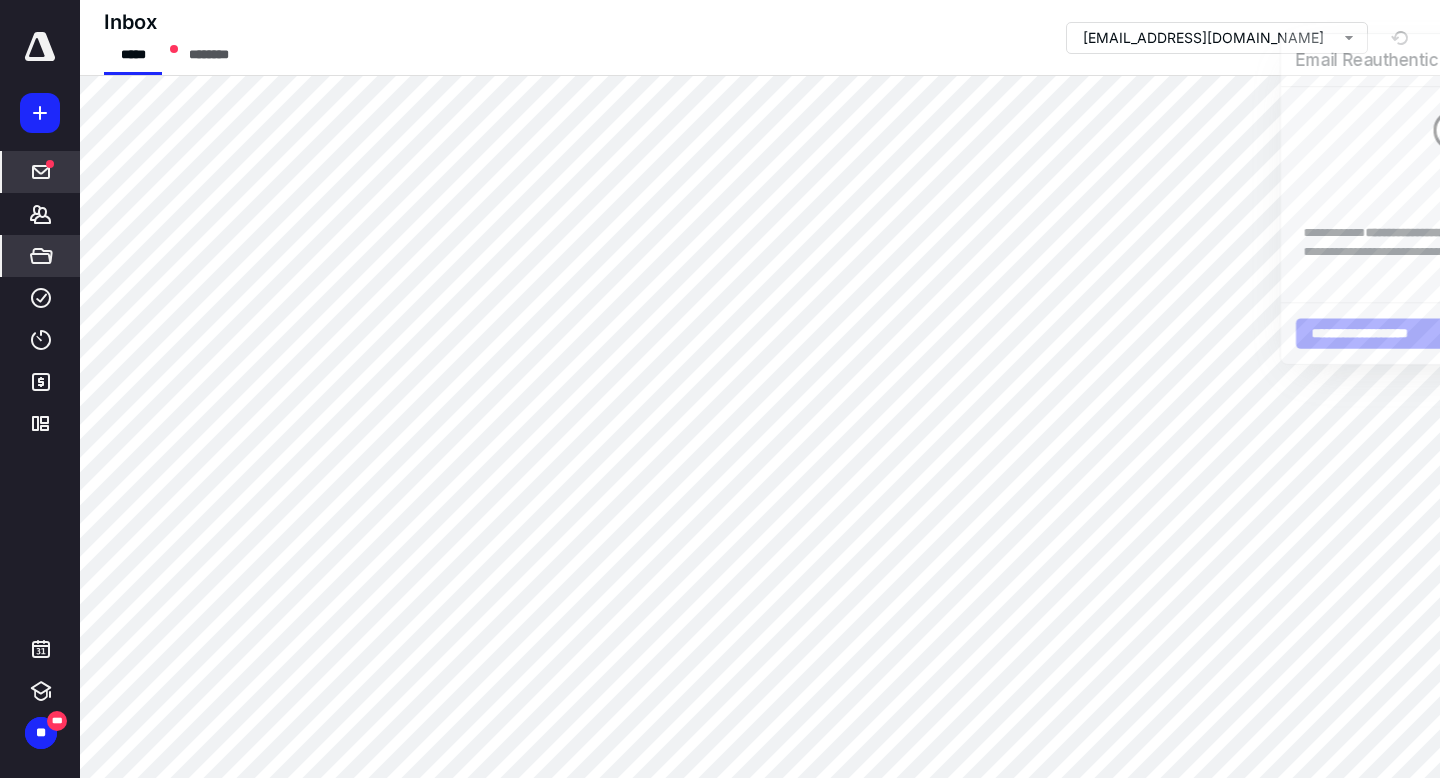 click on "*****" at bounding box center [41, 256] 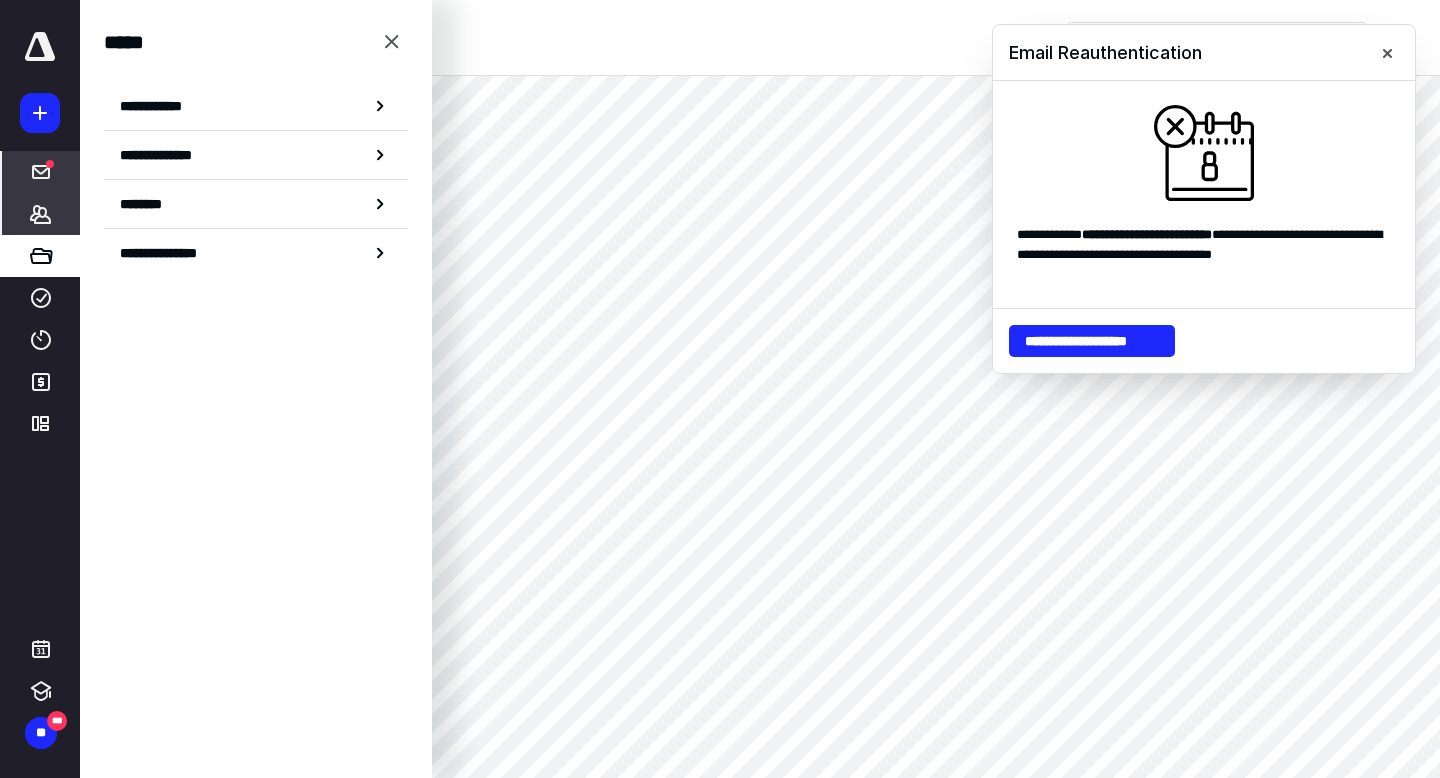 click 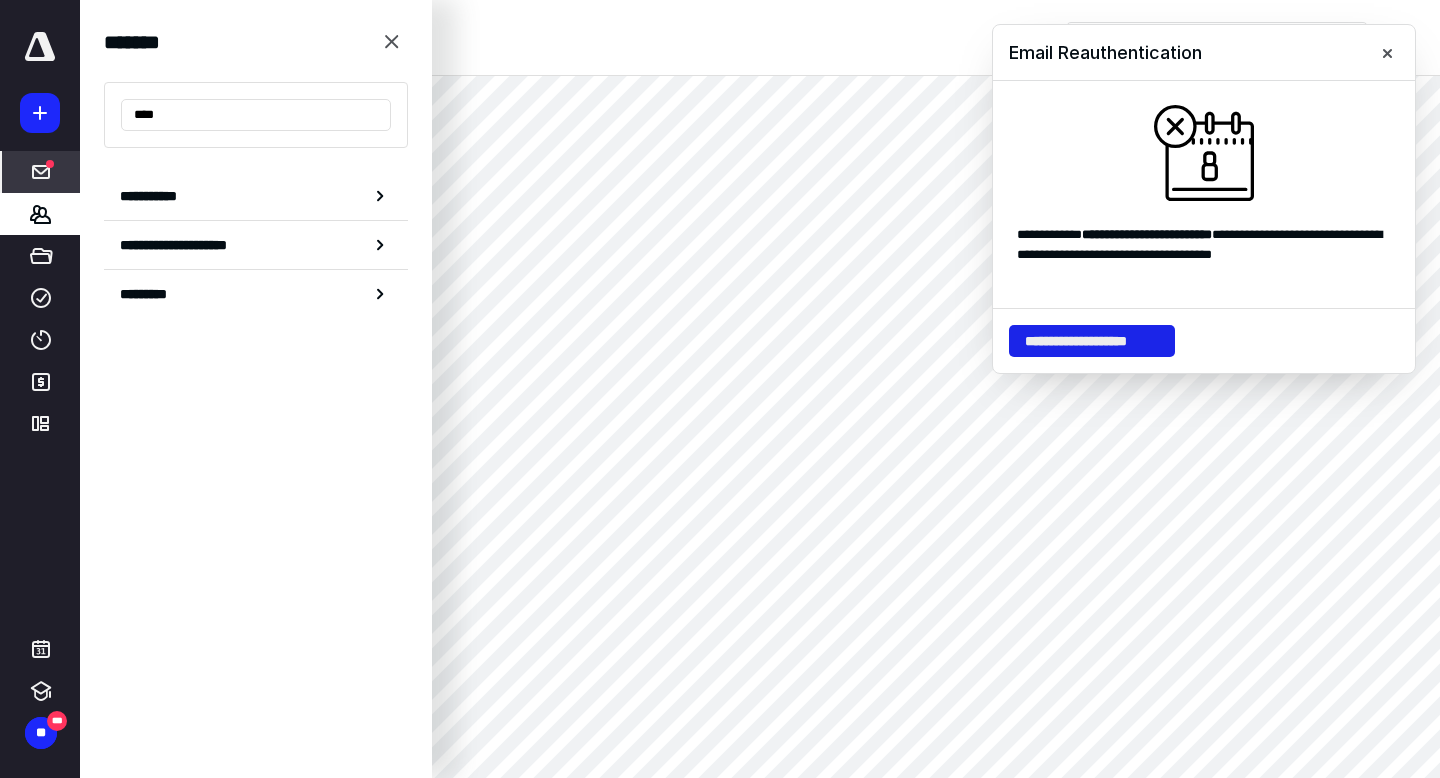type on "****" 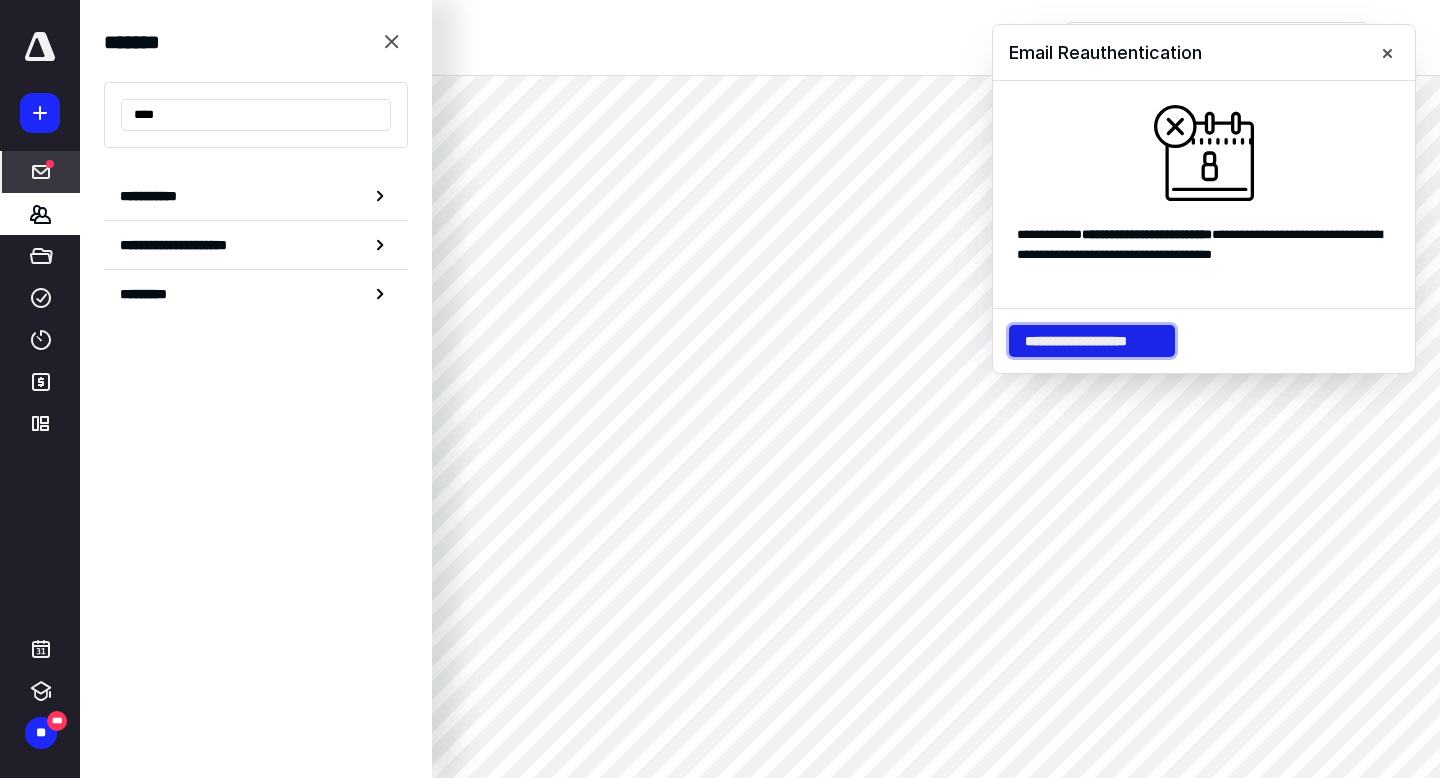 click on "**********" at bounding box center (1092, 341) 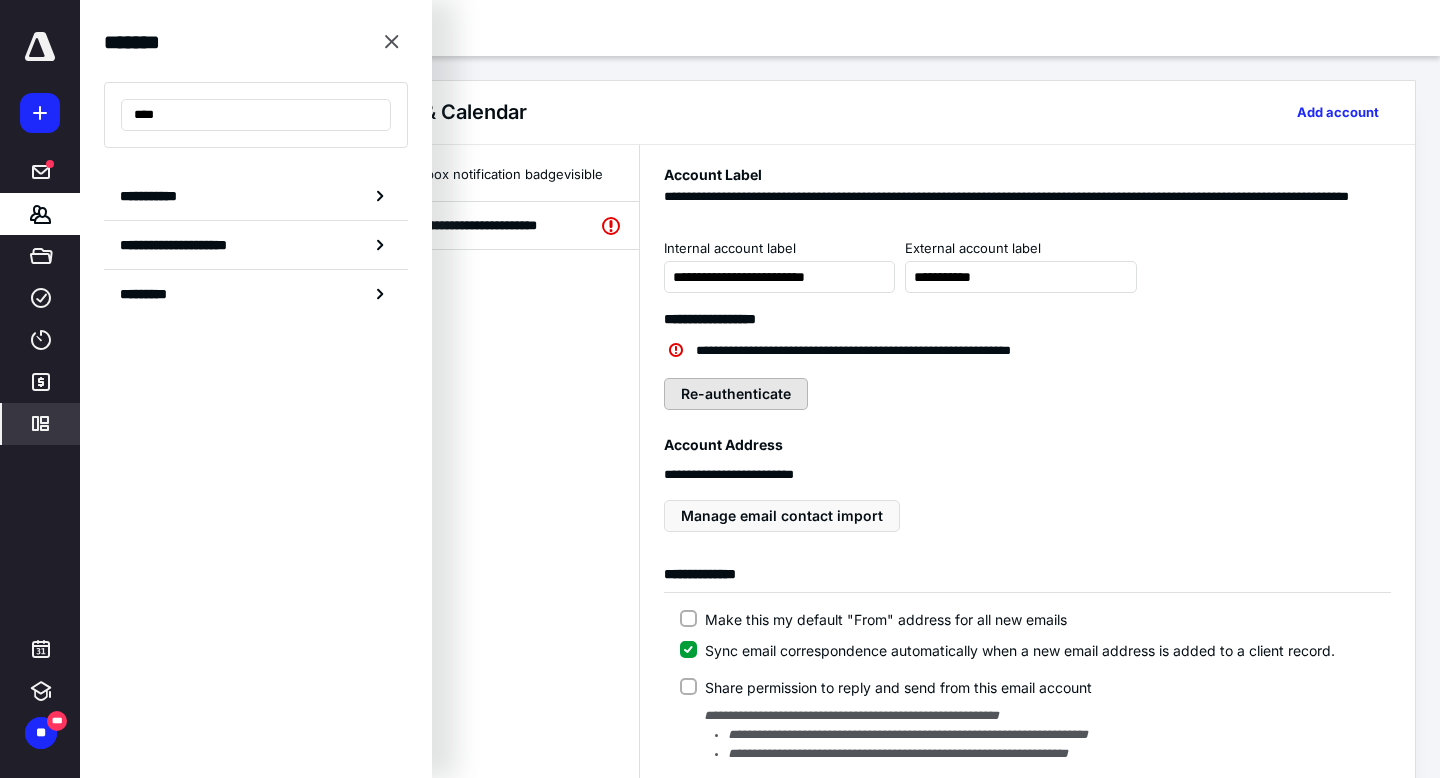 click on "Re-authenticate" at bounding box center [736, 394] 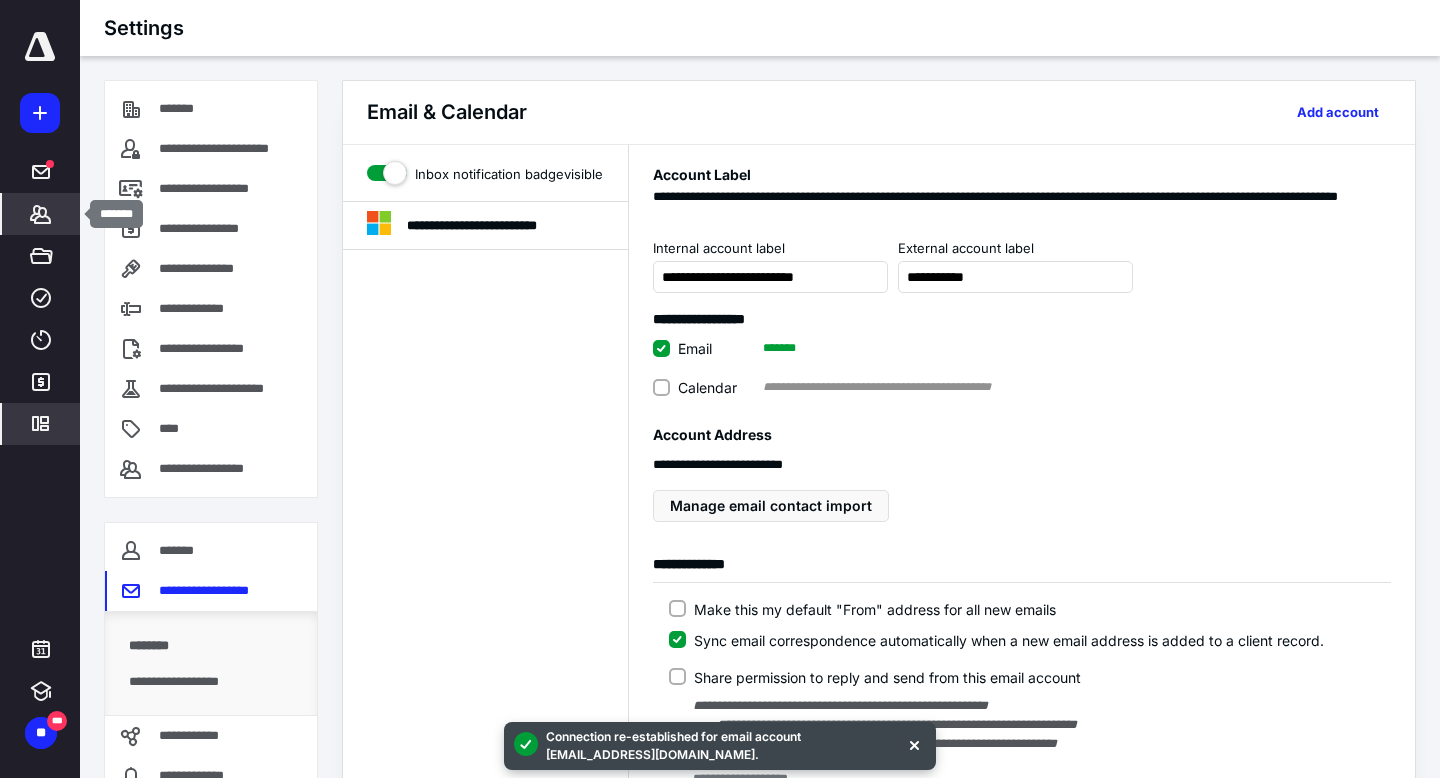 click on "*******" at bounding box center [41, 214] 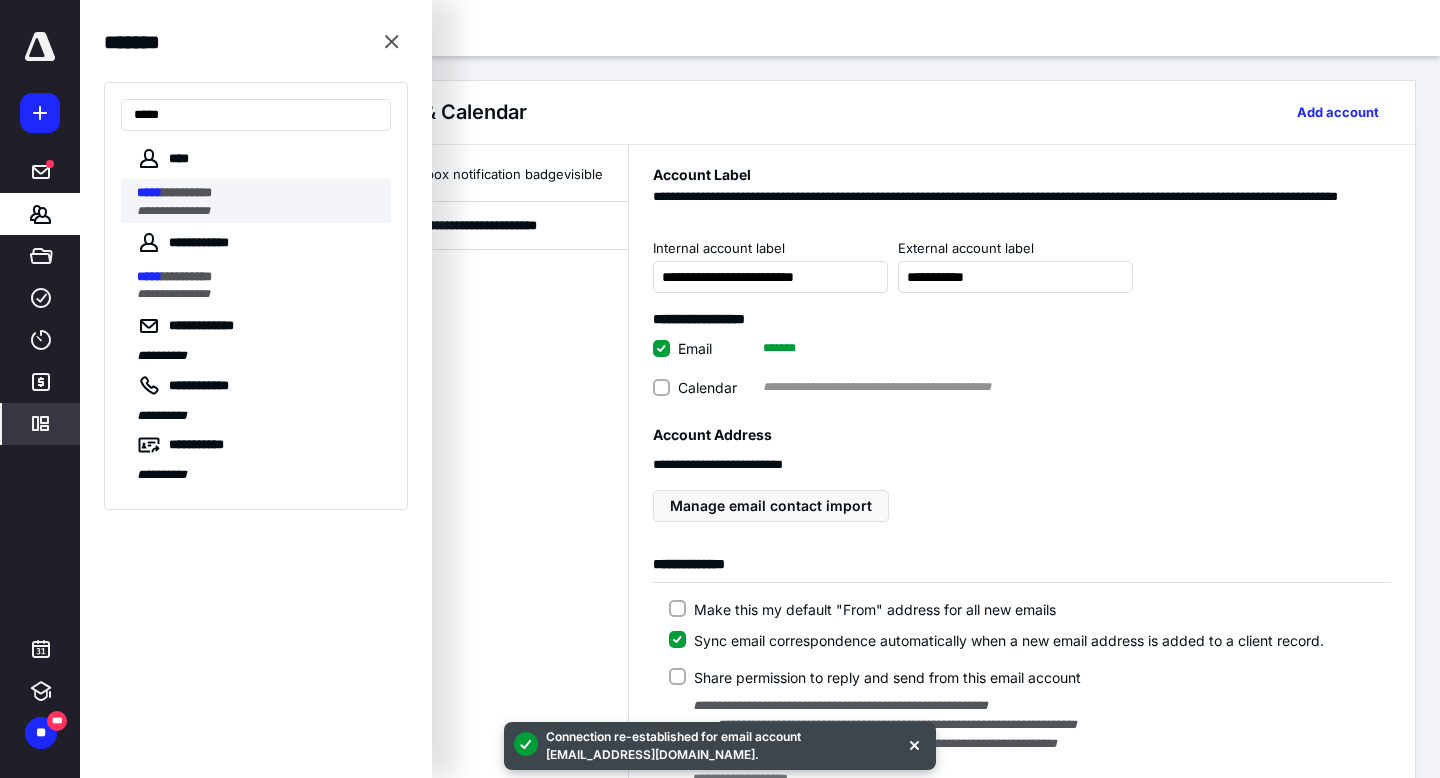 type on "*****" 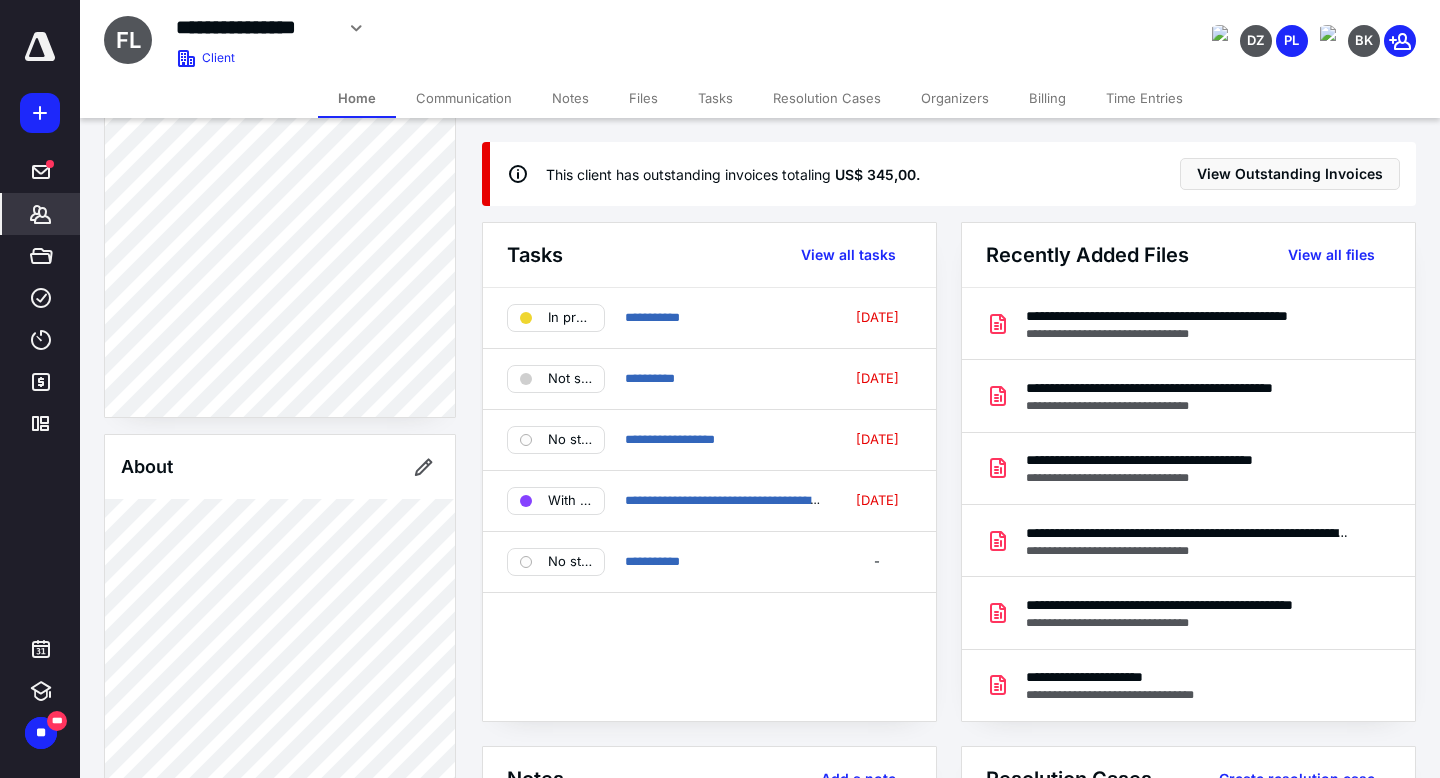 scroll, scrollTop: 386, scrollLeft: 0, axis: vertical 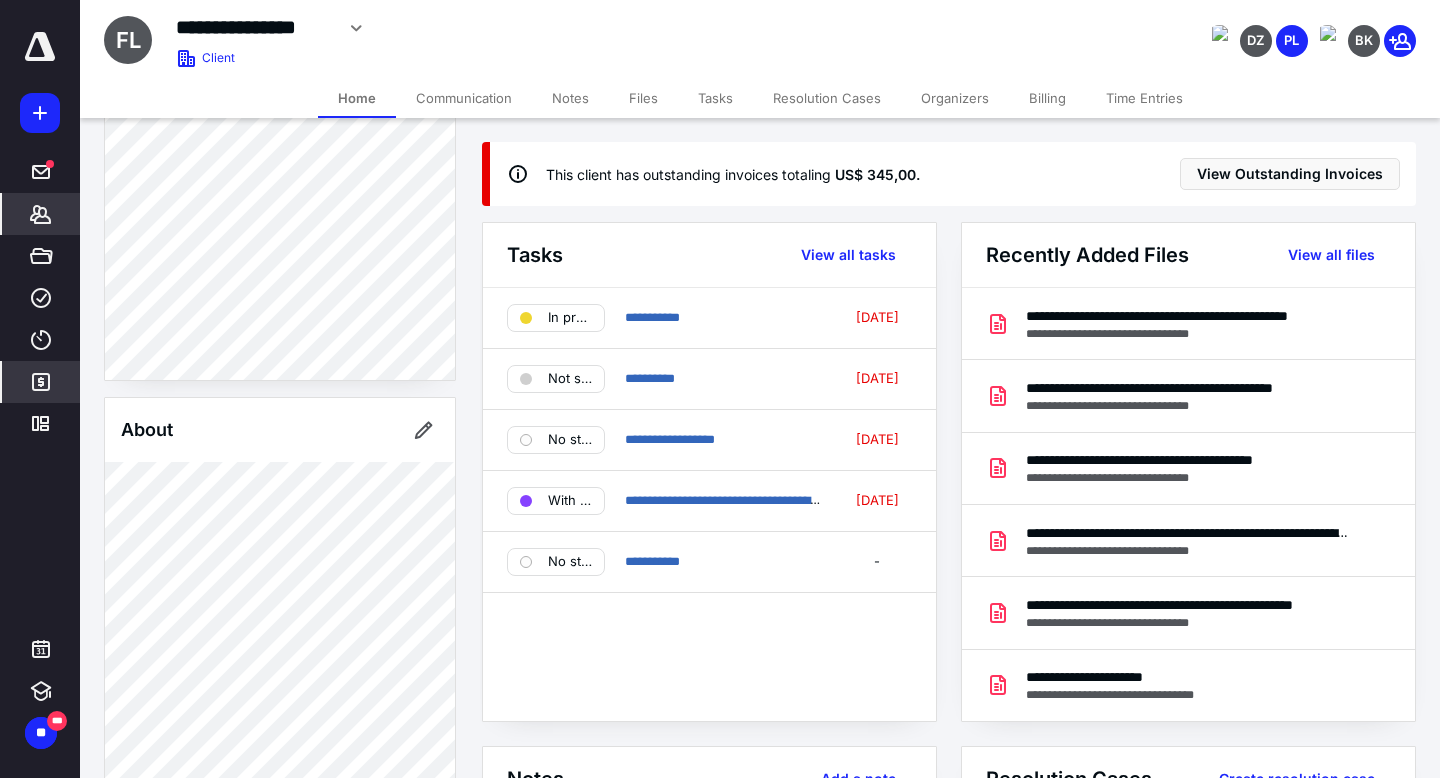 click on "*******" at bounding box center (41, 382) 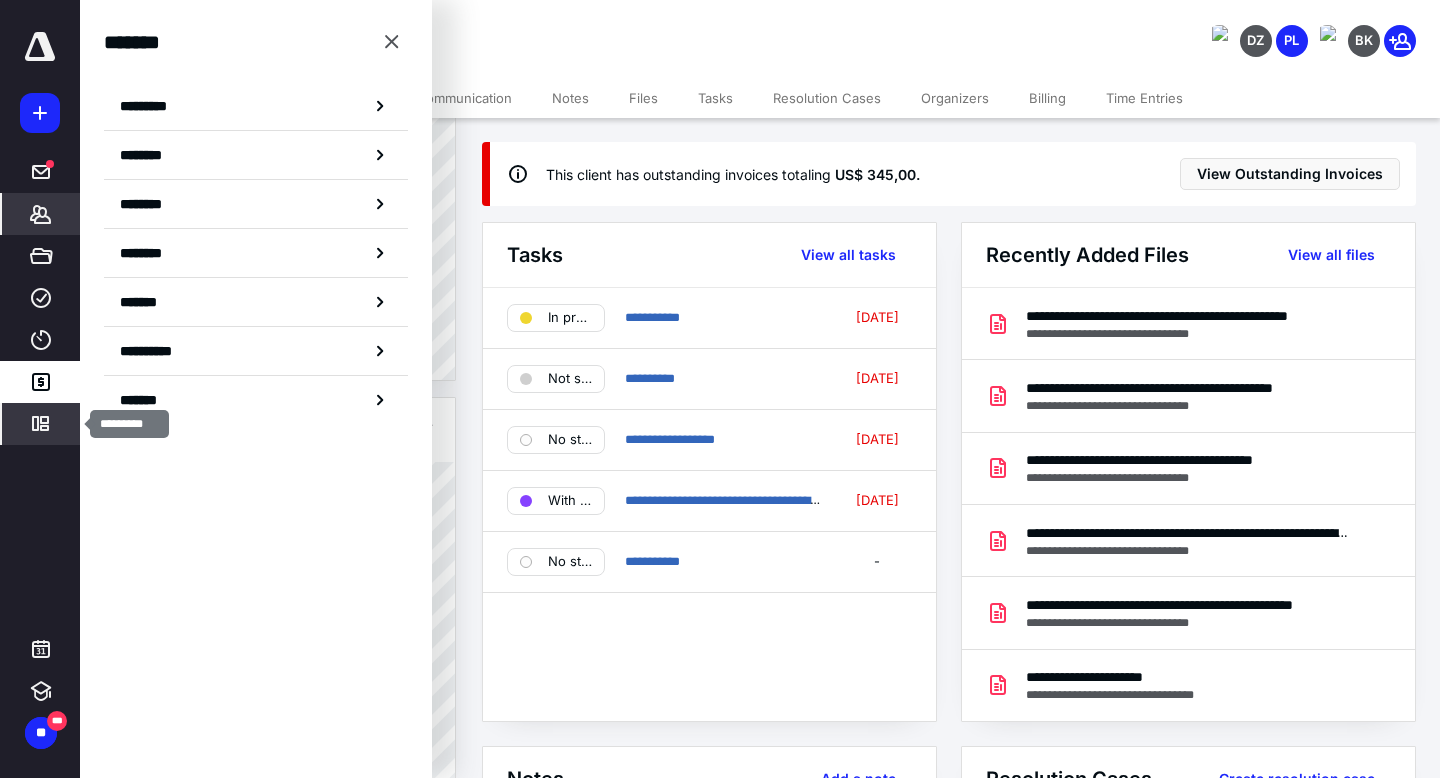 click 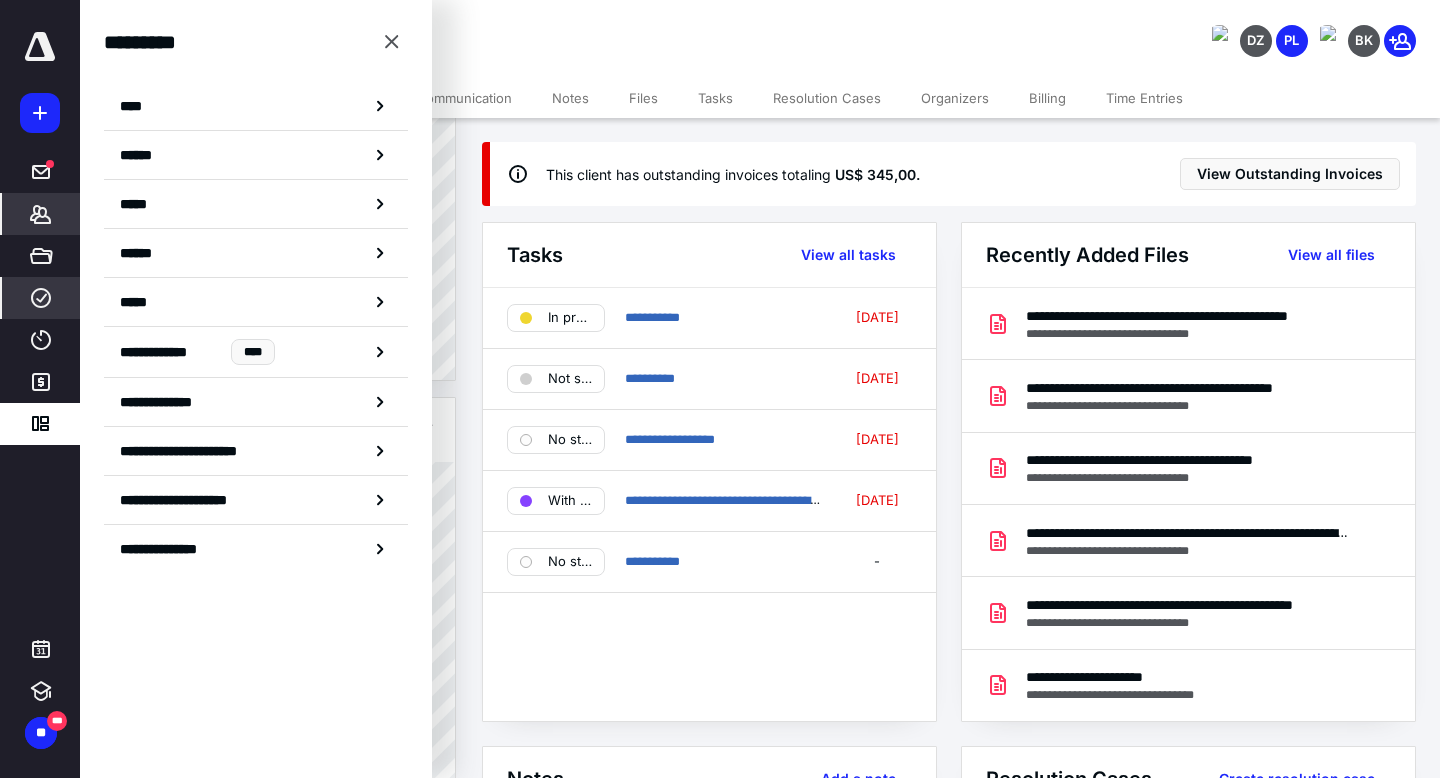 click 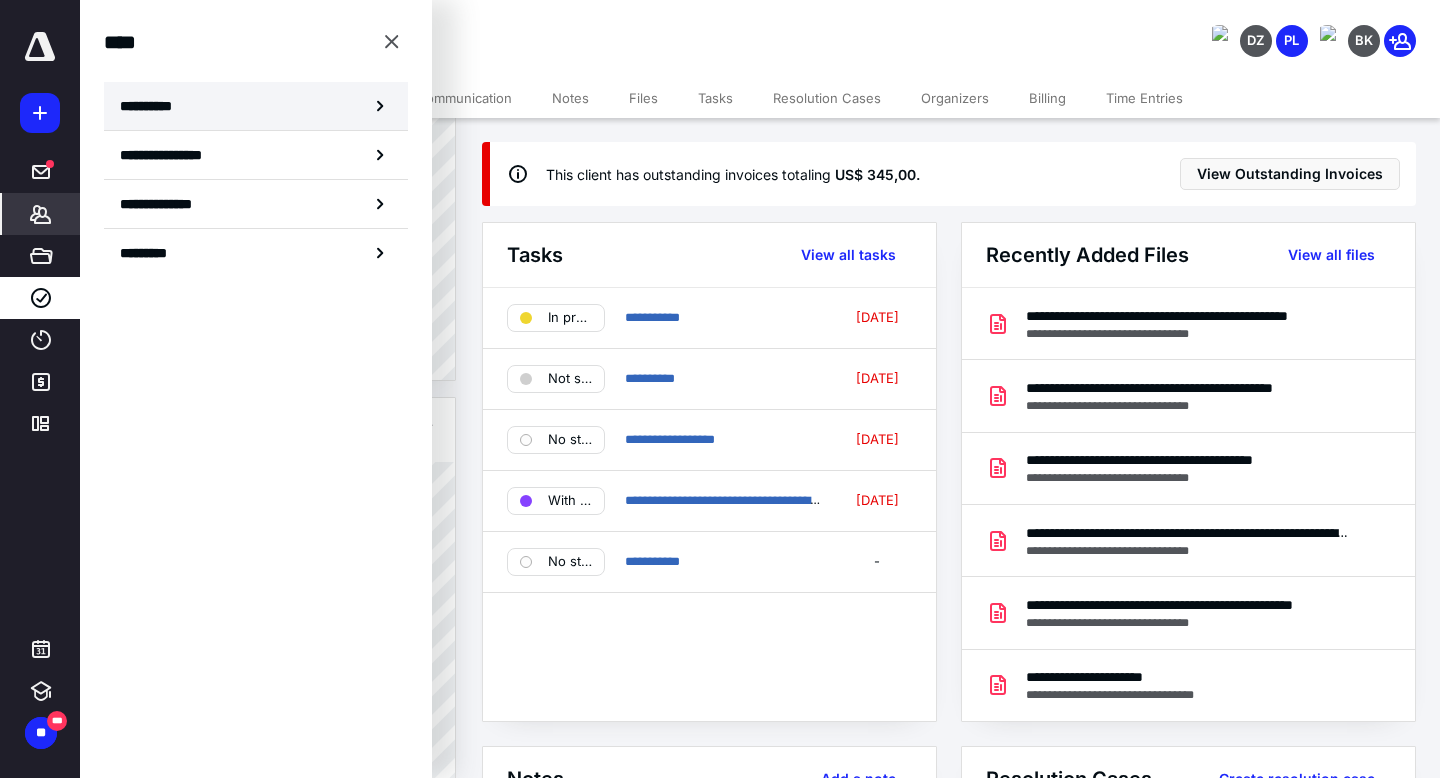 click on "**********" at bounding box center (256, 106) 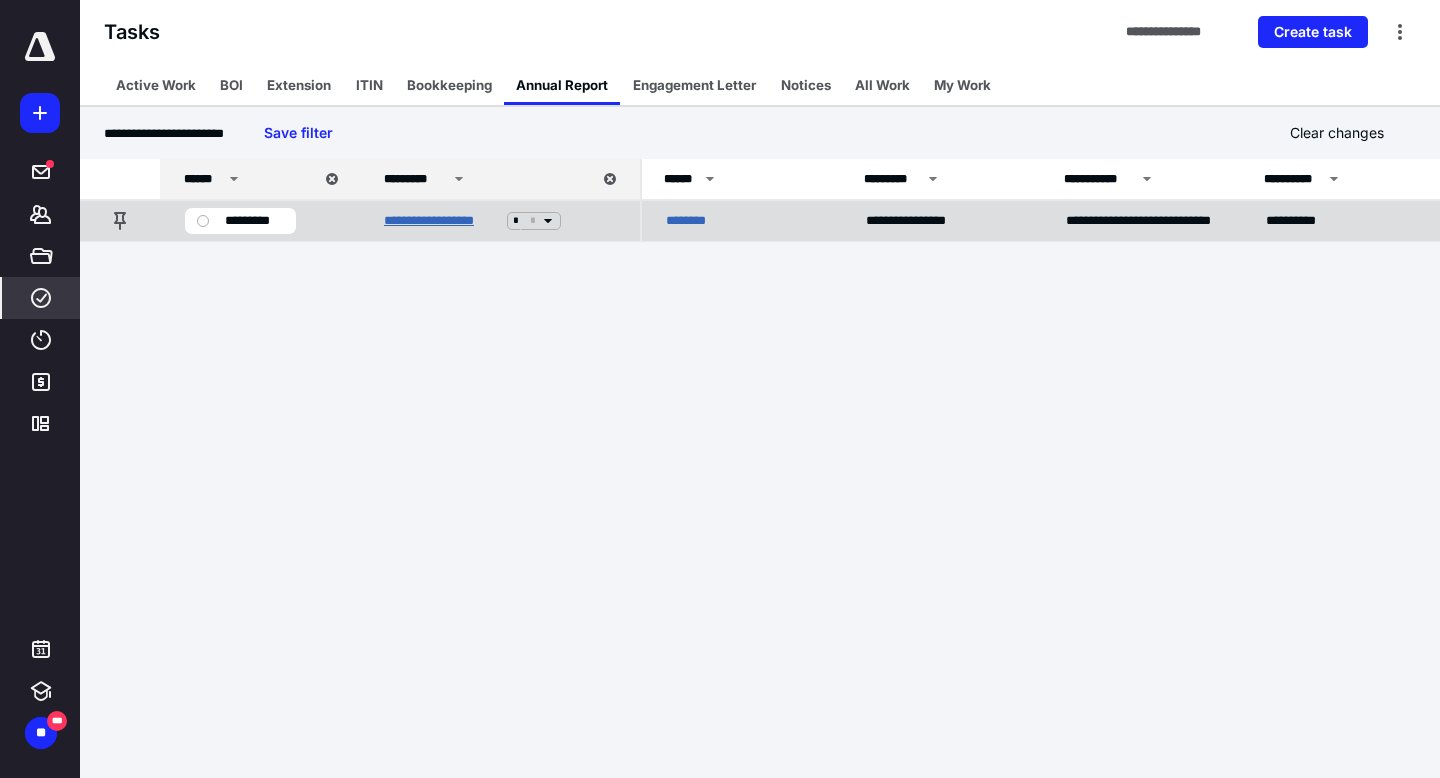 click on "**********" at bounding box center [441, 221] 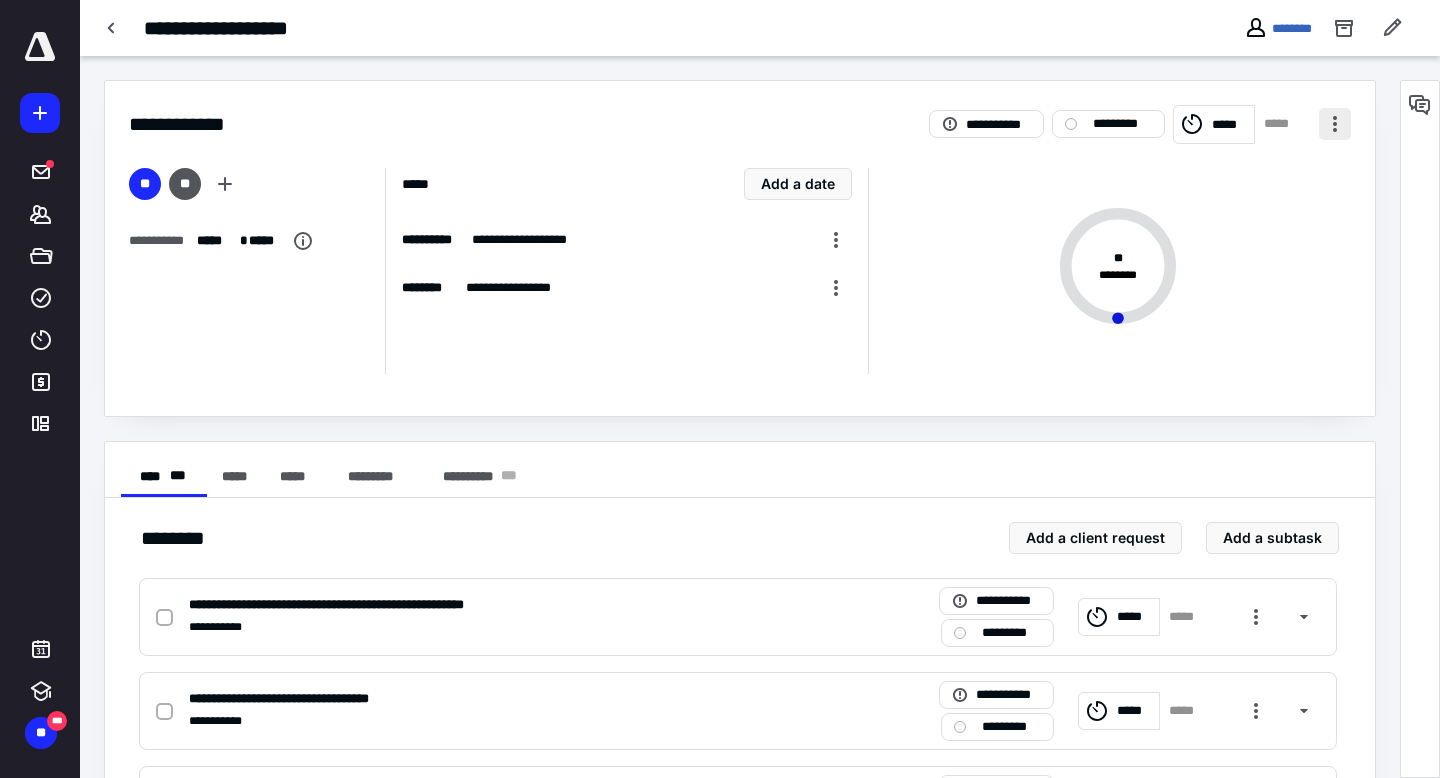 click at bounding box center [1335, 124] 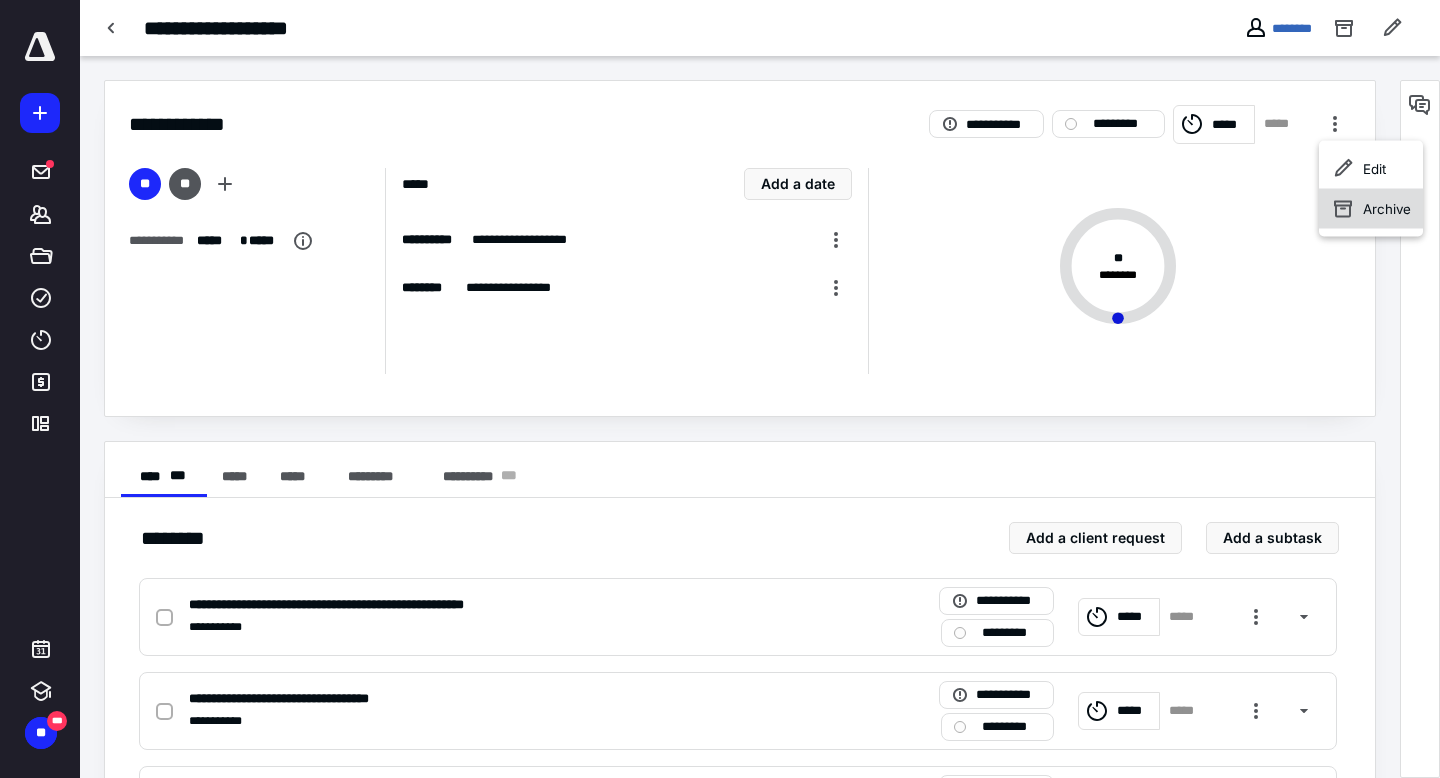 click on "Archive" at bounding box center (1371, 209) 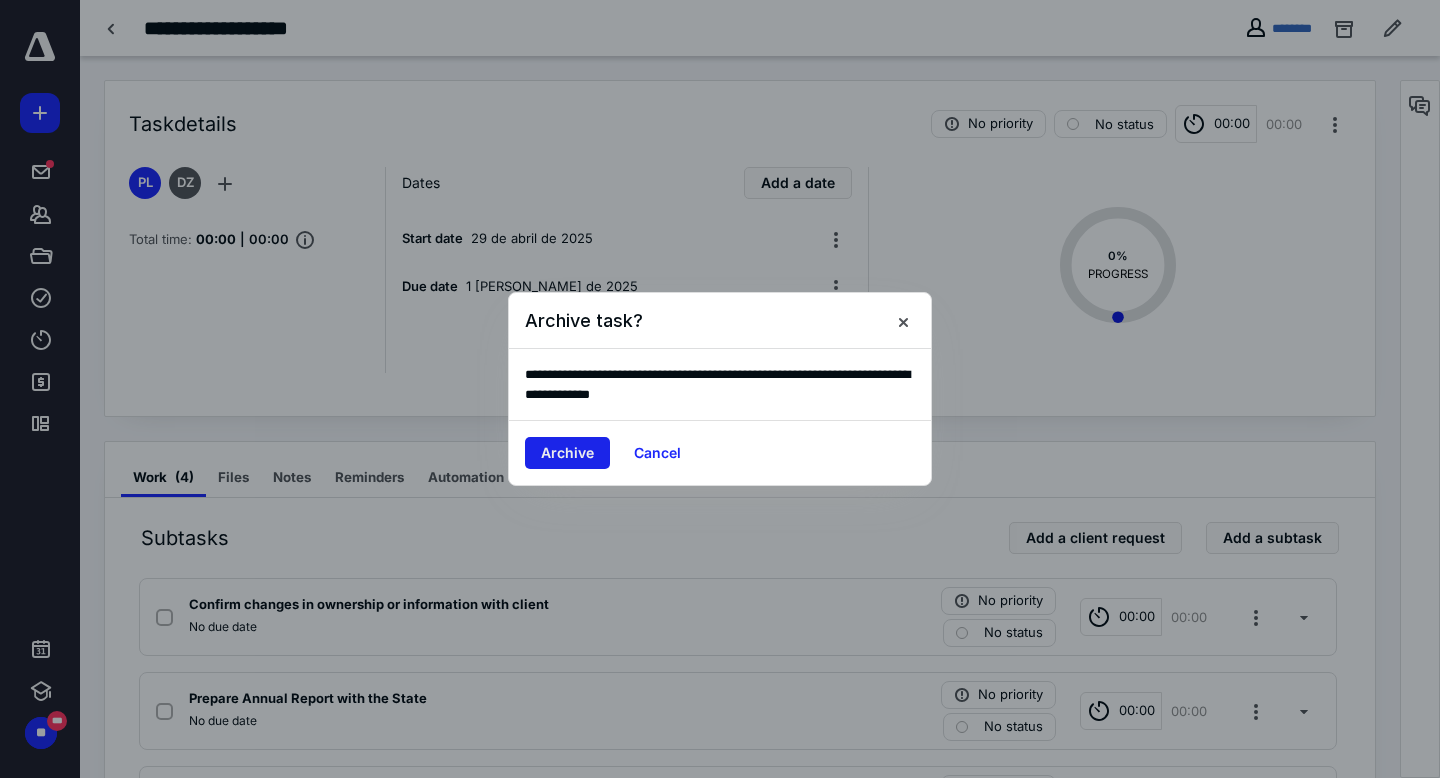 click on "Archive" at bounding box center [567, 453] 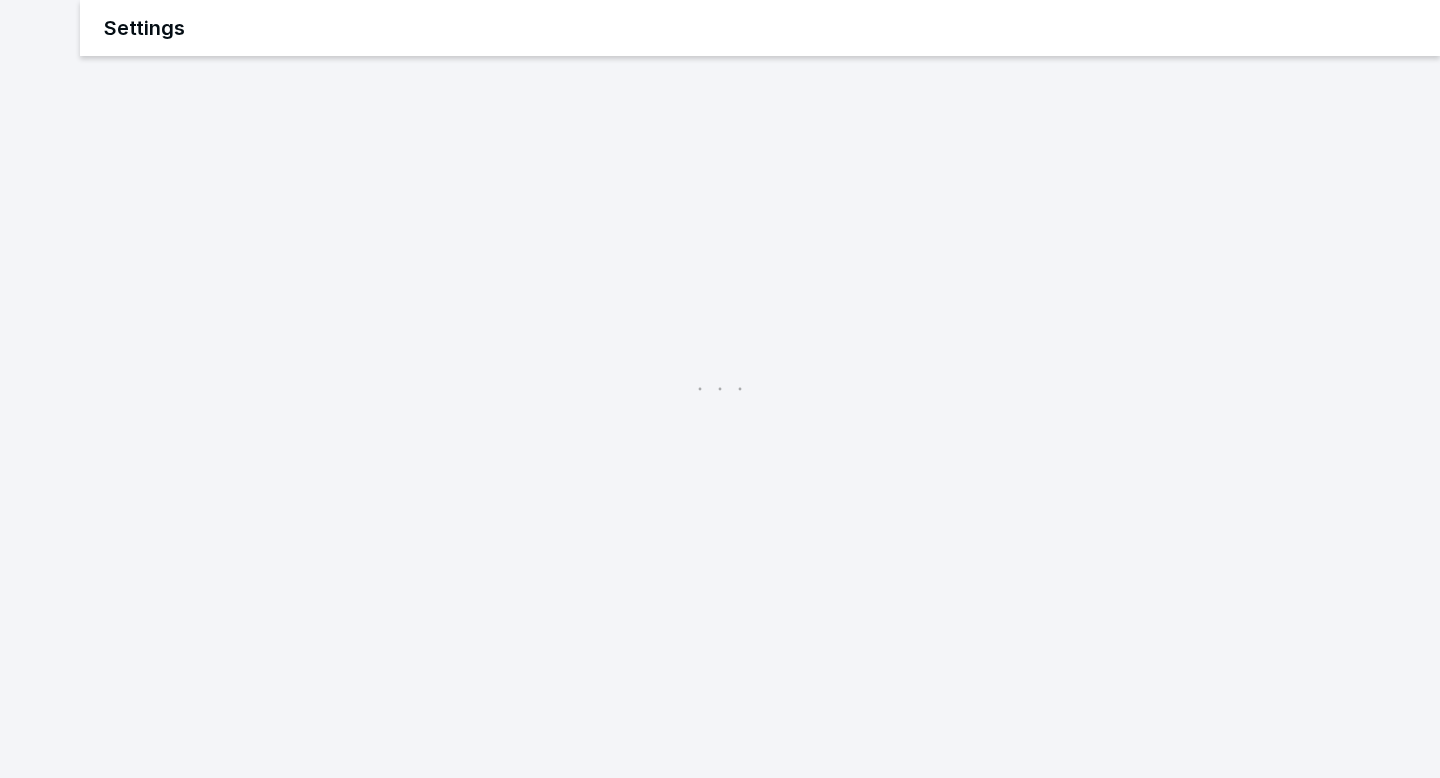 scroll, scrollTop: 0, scrollLeft: 0, axis: both 